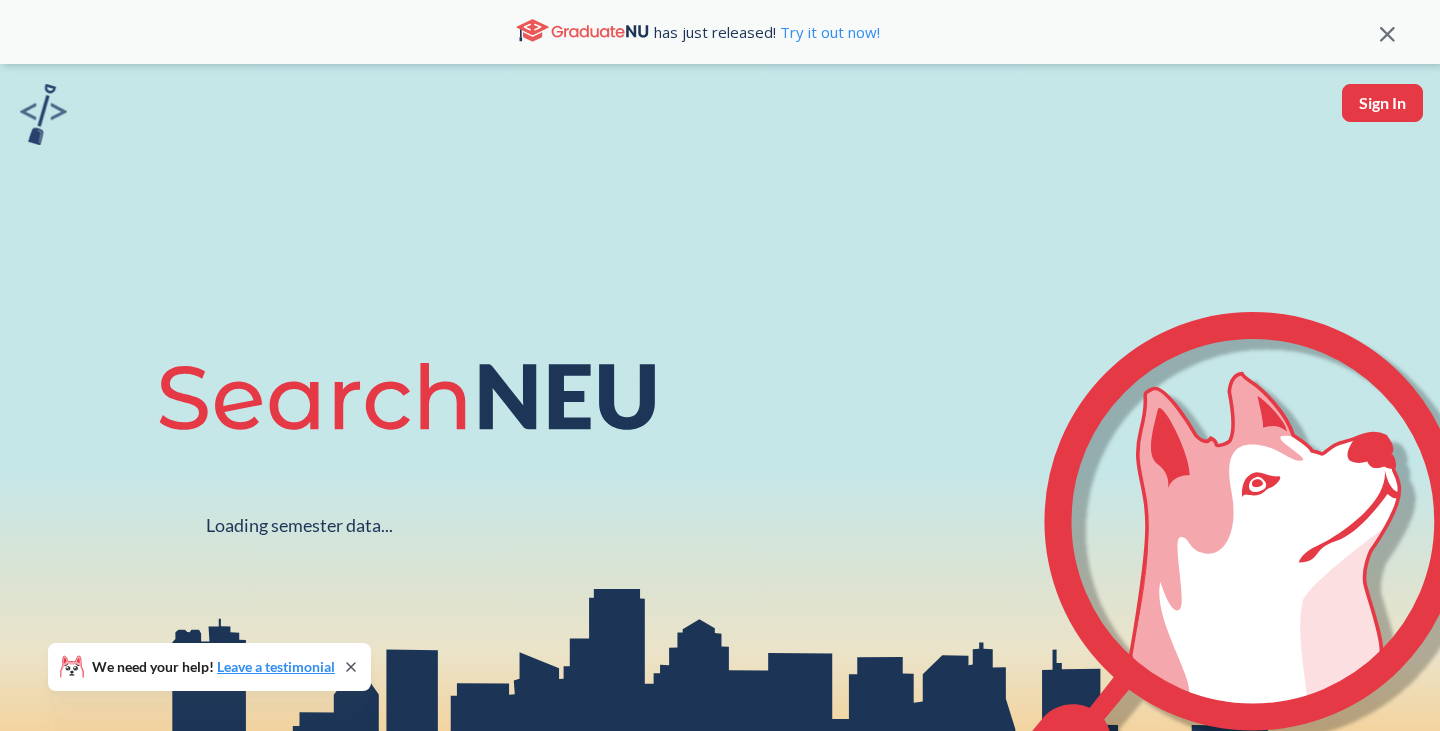 scroll, scrollTop: 0, scrollLeft: 0, axis: both 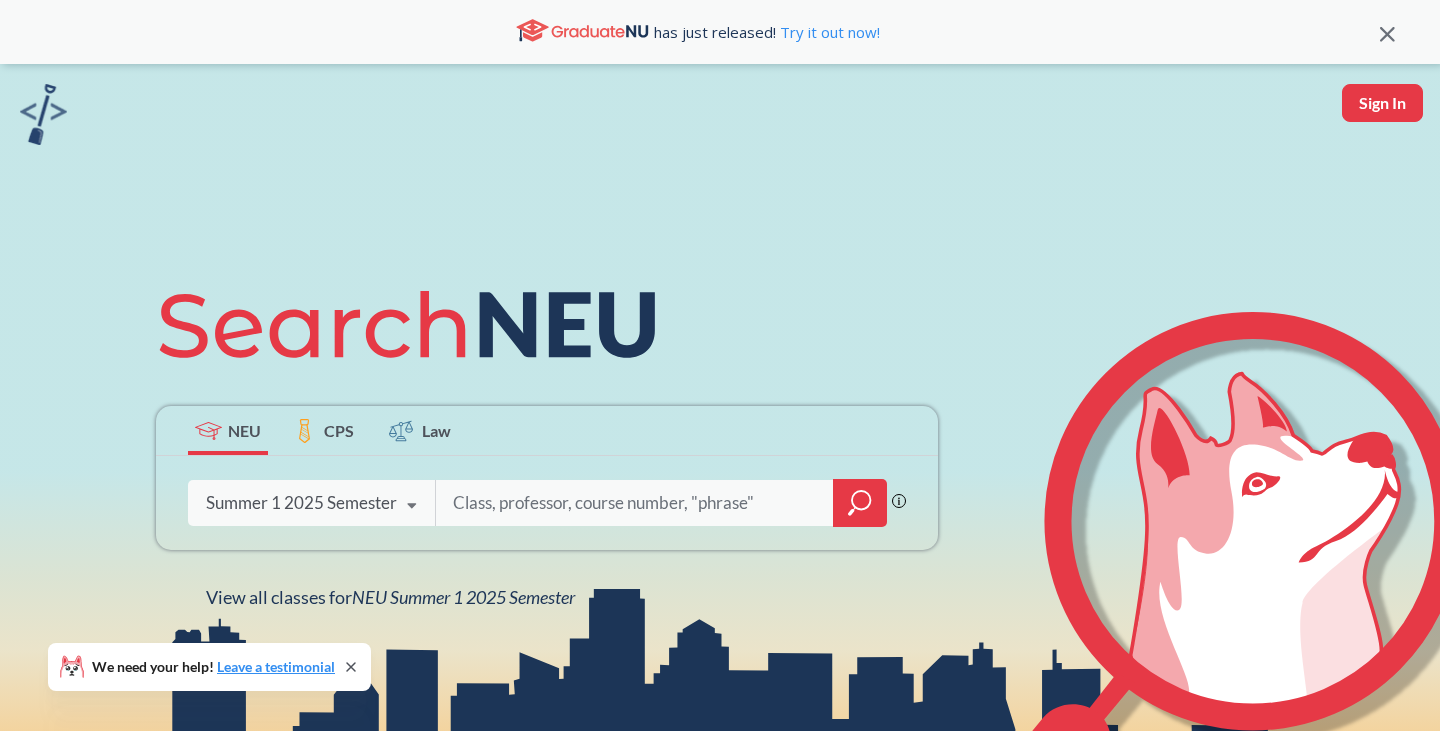 click on "Summer 1 2025 Semester" at bounding box center [301, 503] 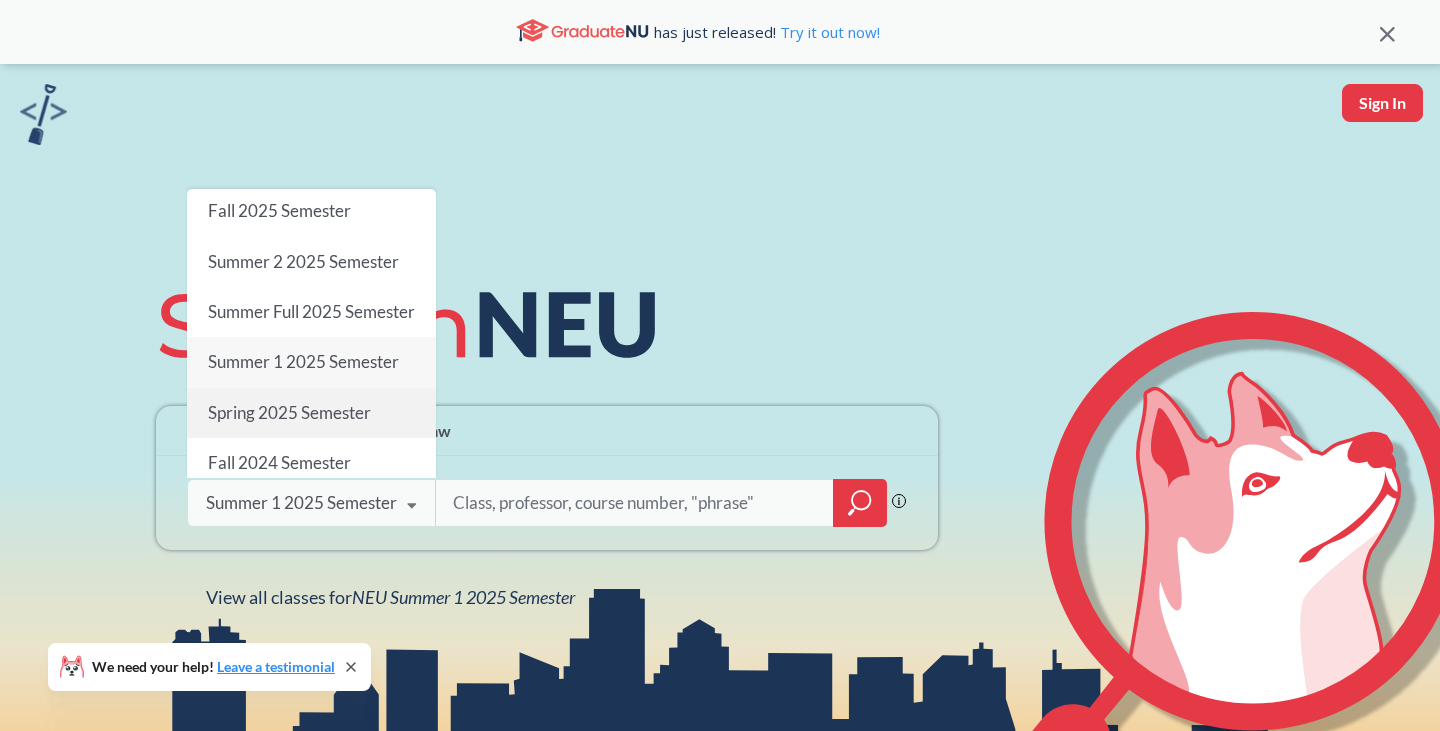 scroll, scrollTop: 2, scrollLeft: 0, axis: vertical 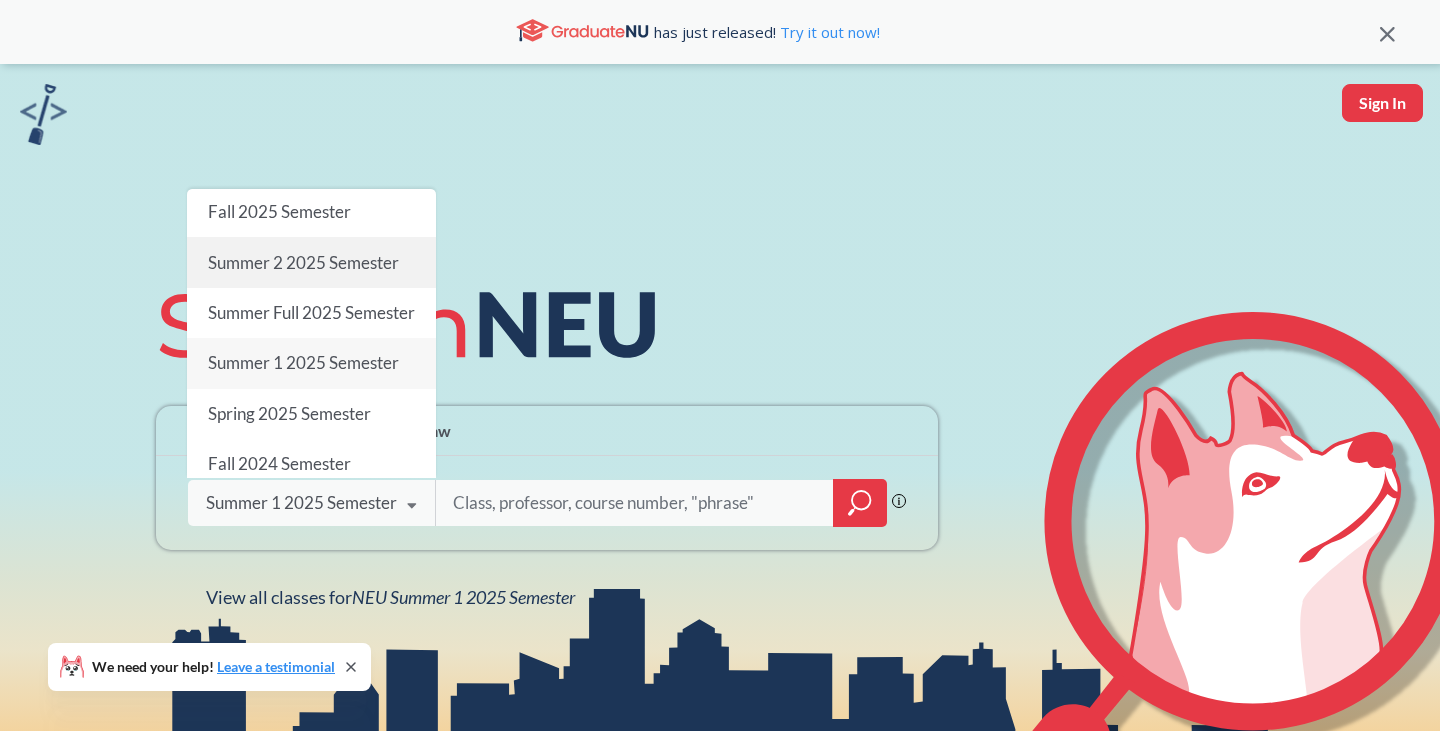 click on "Summer 2 2025 Semester" at bounding box center (311, 263) 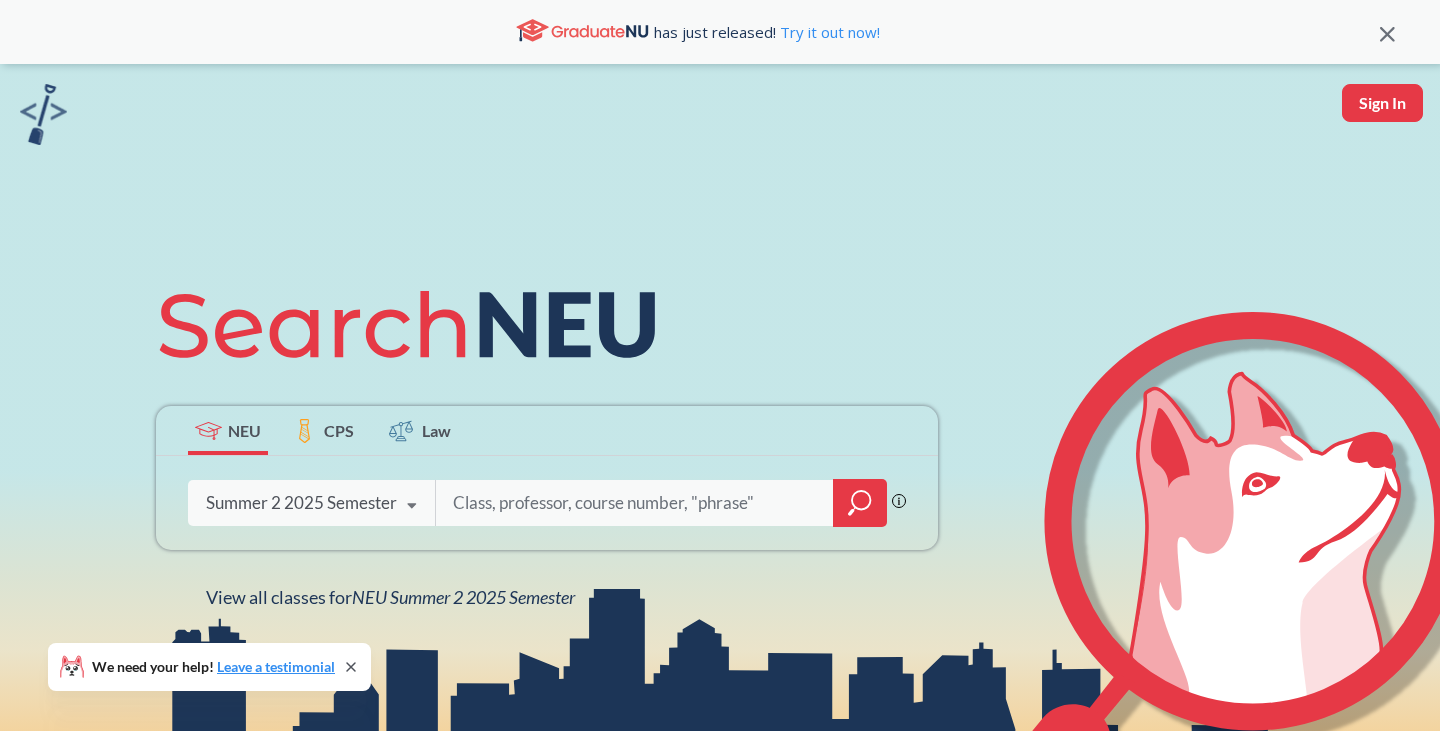 click at bounding box center (635, 503) 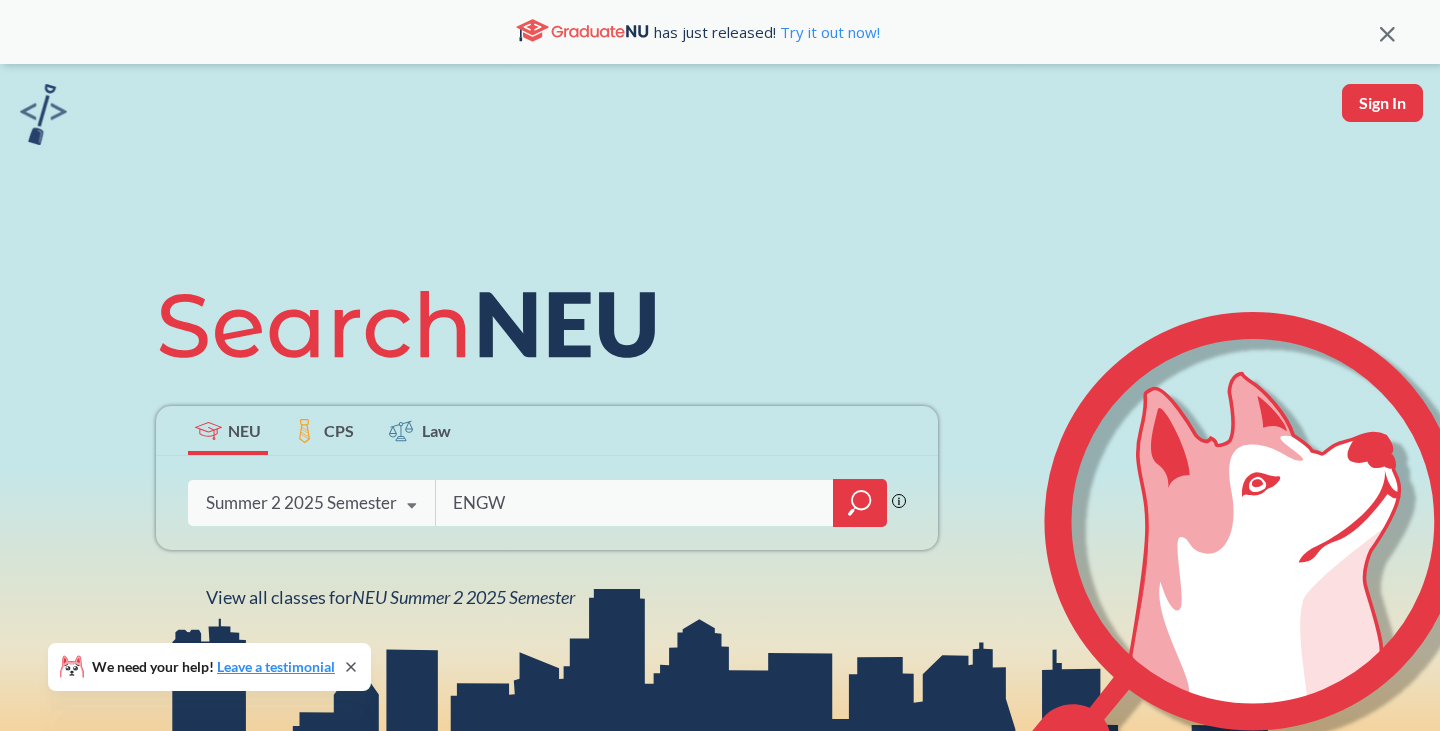 type on "ENGW" 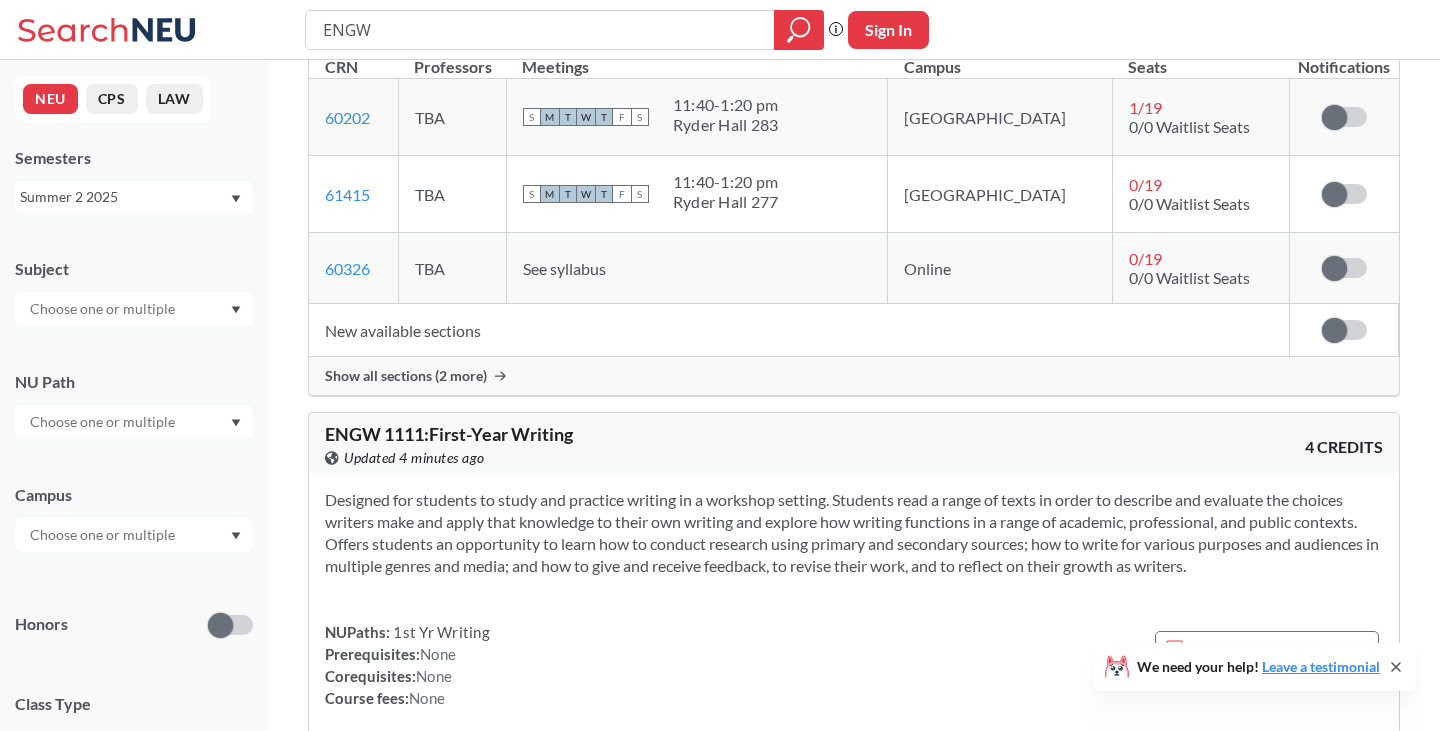 scroll, scrollTop: 0, scrollLeft: 0, axis: both 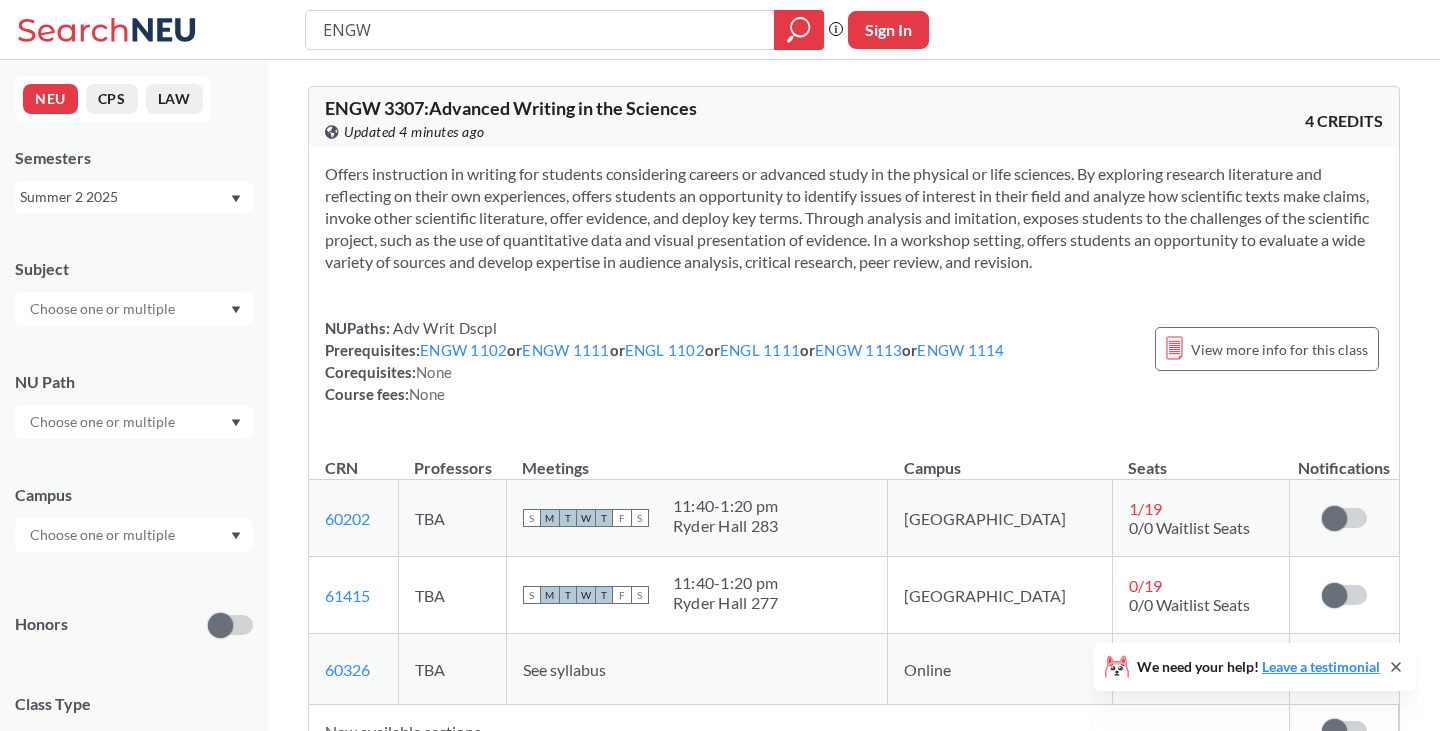 click on "ENGW" at bounding box center [540, 30] 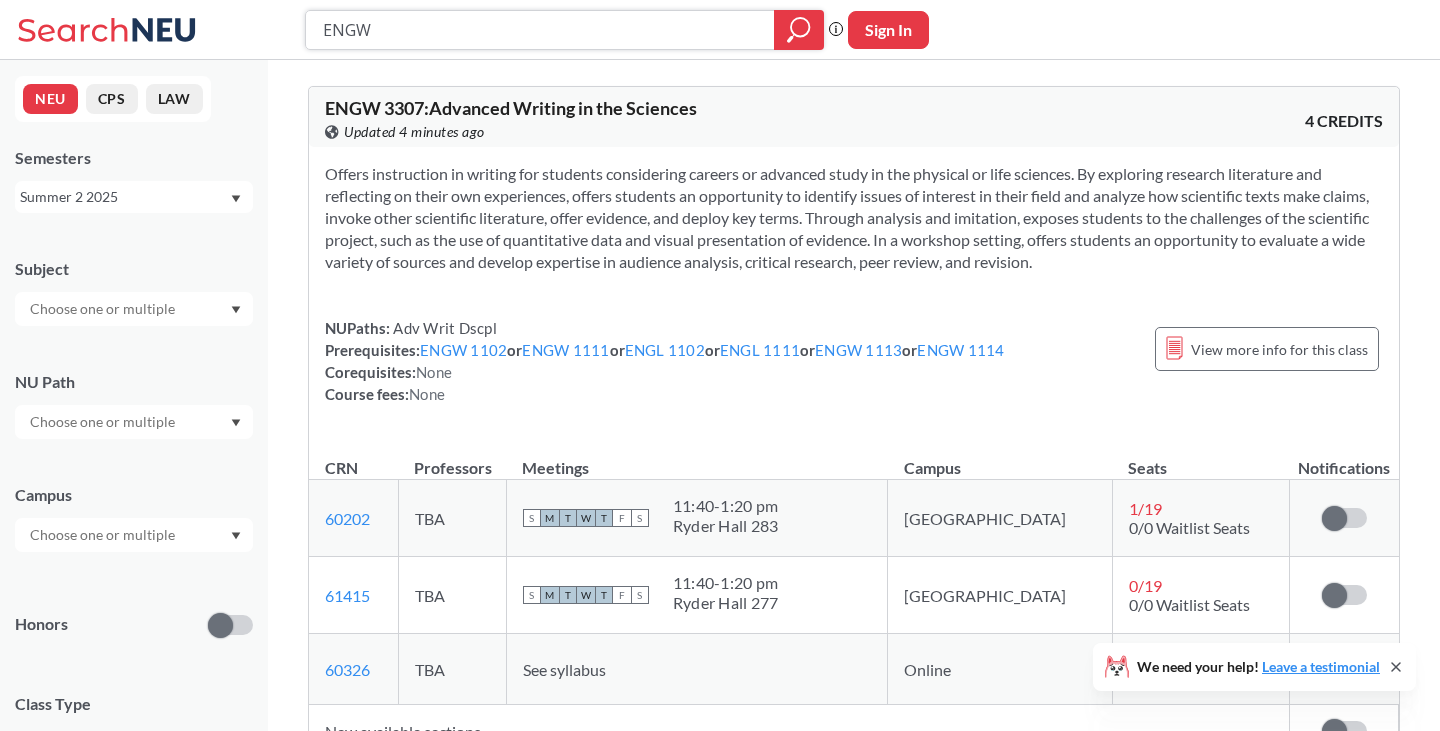 click on "ENGW" at bounding box center (540, 30) 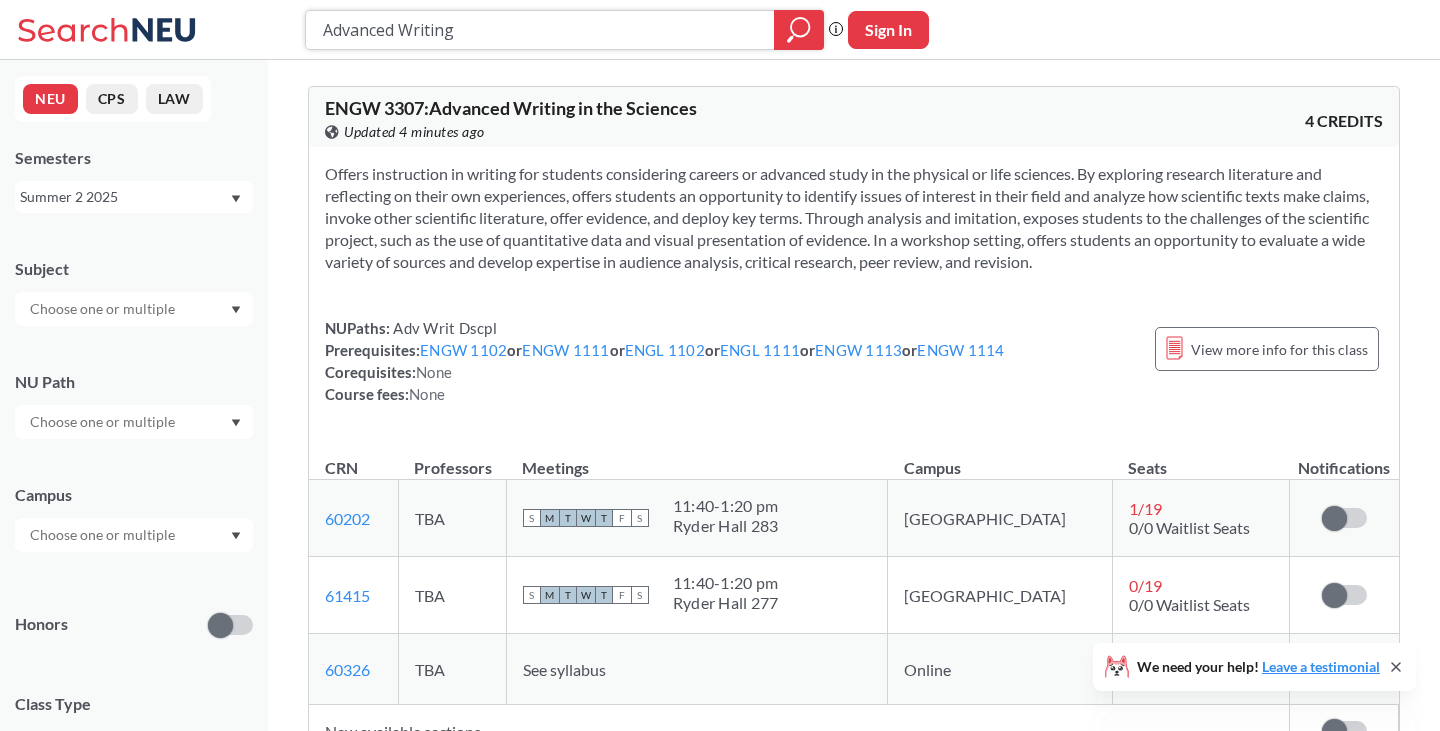 type on "Advanced Writing" 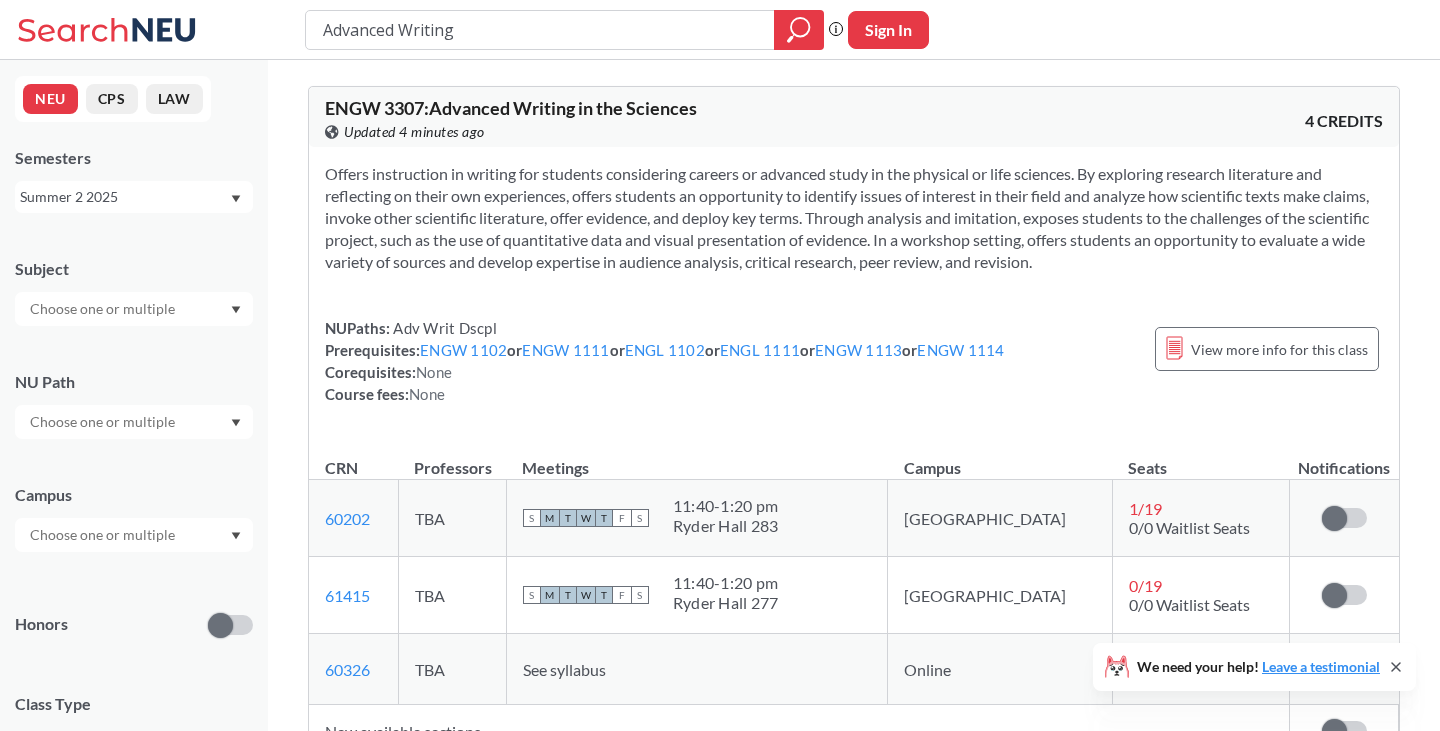 click at bounding box center (104, 309) 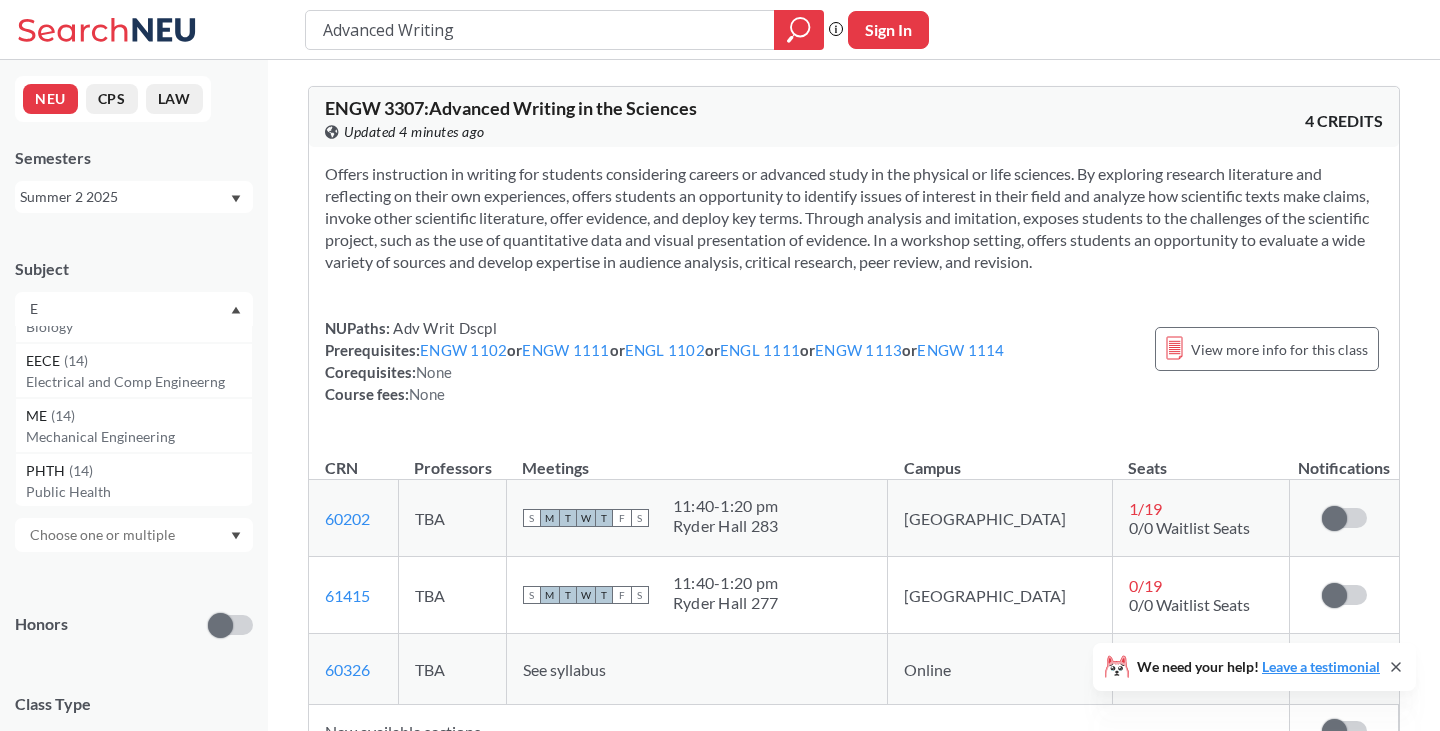 scroll, scrollTop: 0, scrollLeft: 0, axis: both 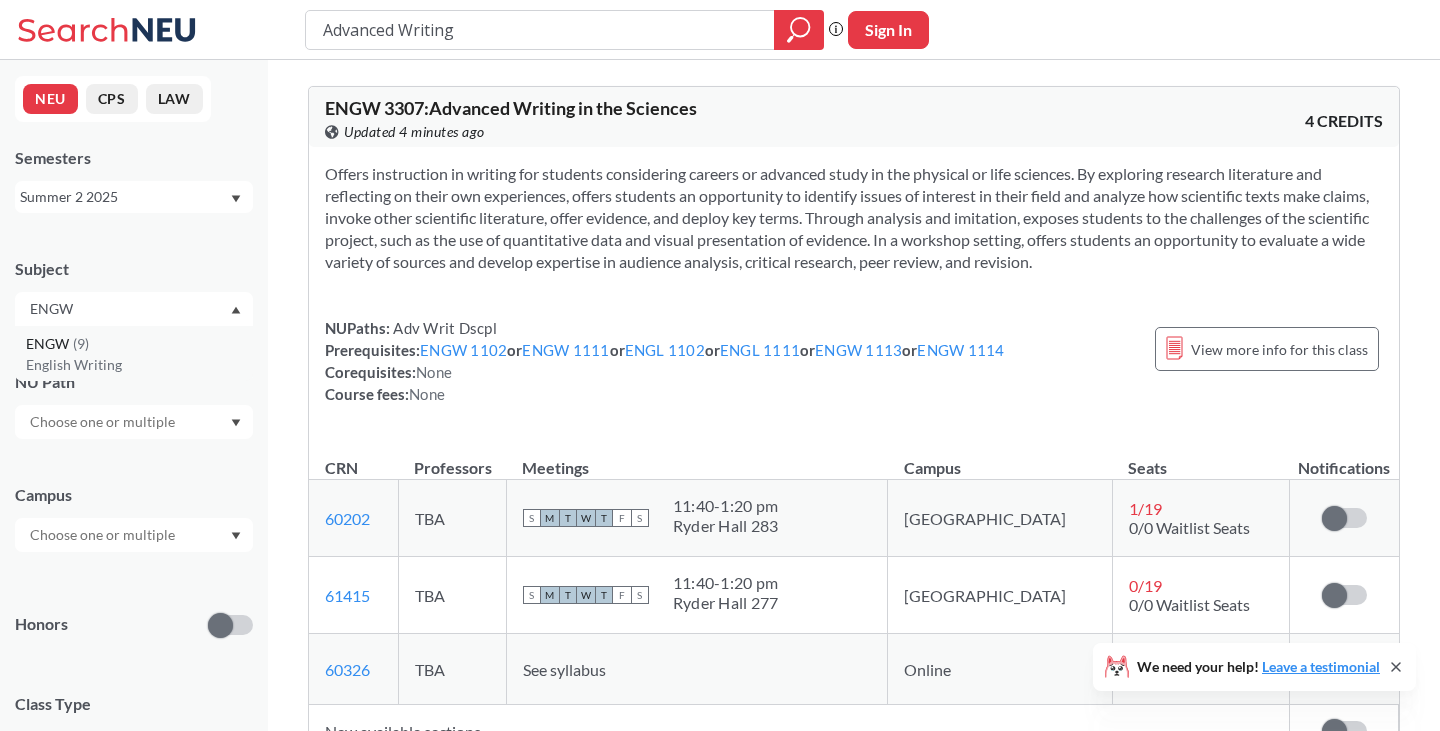type on "ENGW" 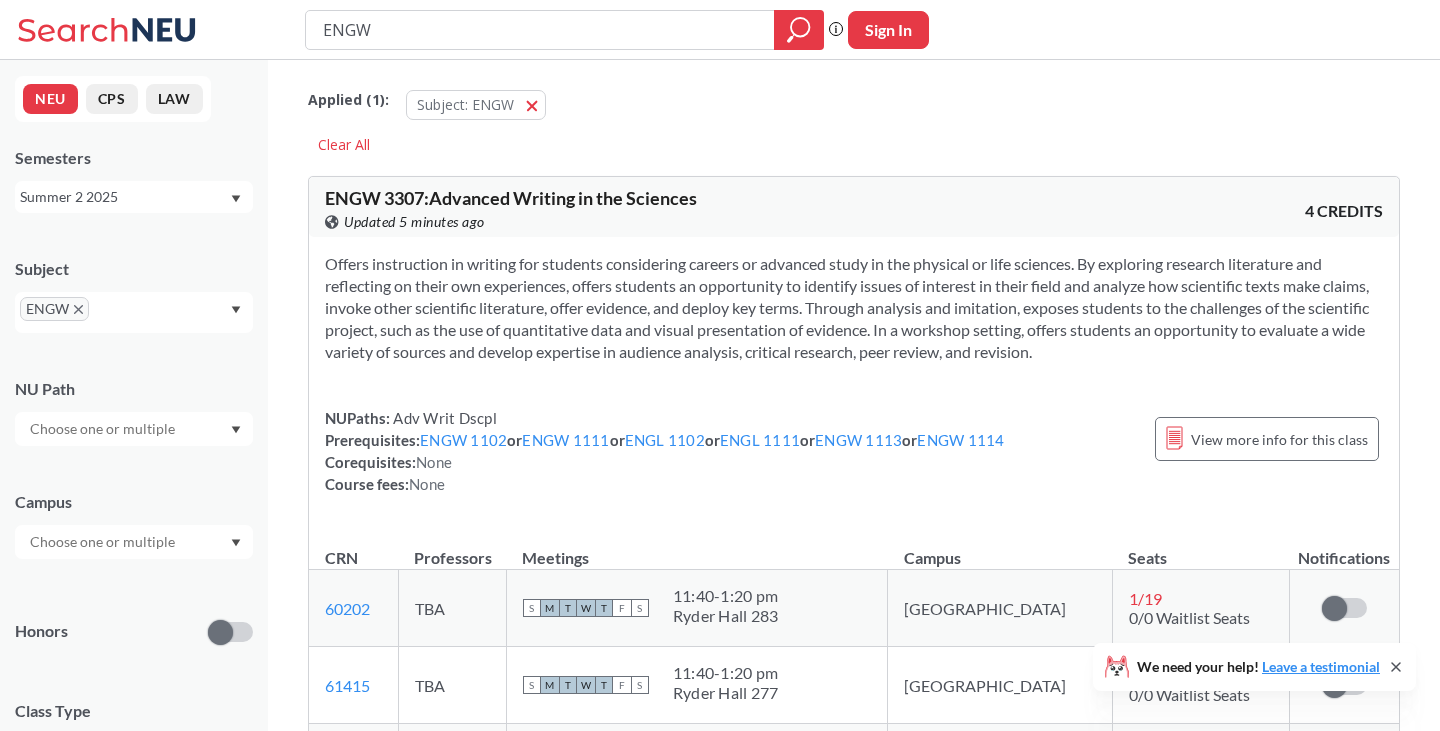 click on "ENGW" at bounding box center [540, 30] 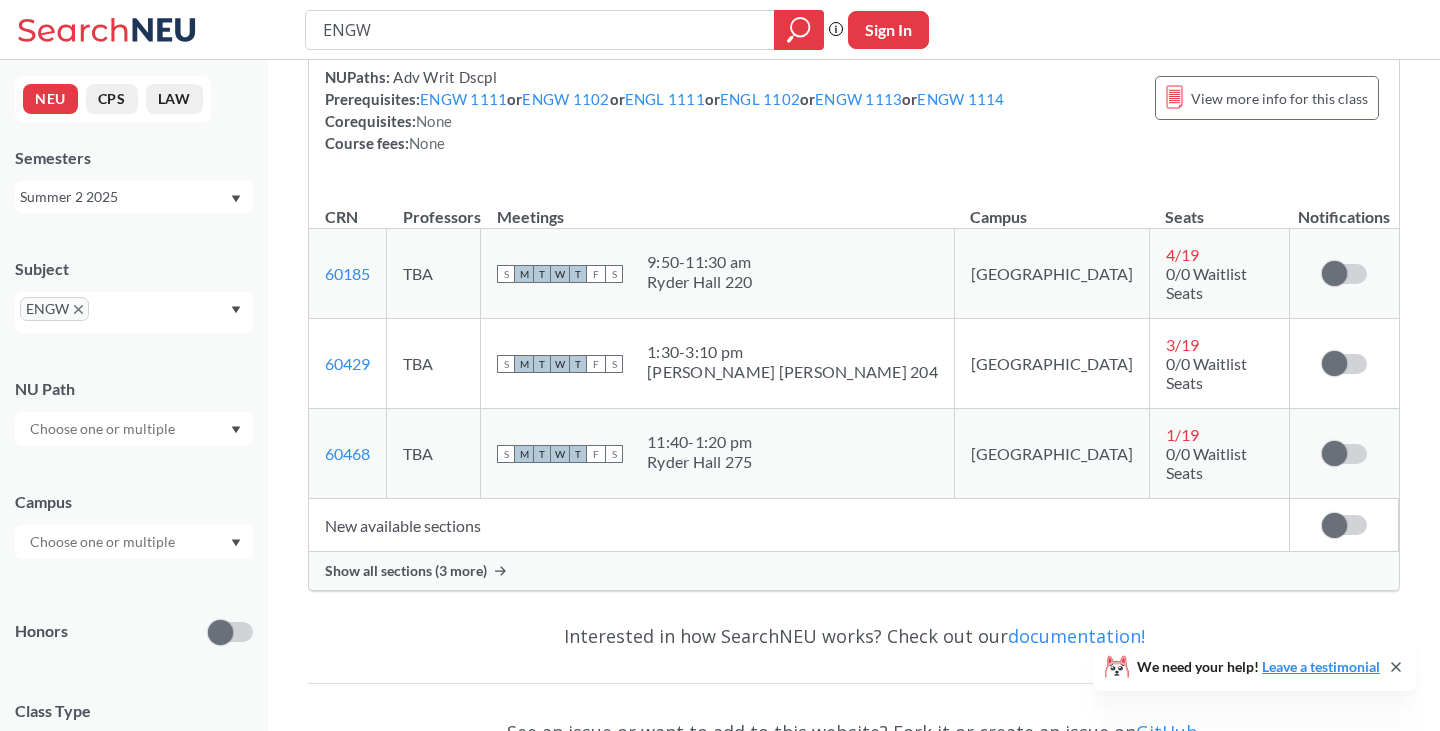 scroll, scrollTop: 5198, scrollLeft: 0, axis: vertical 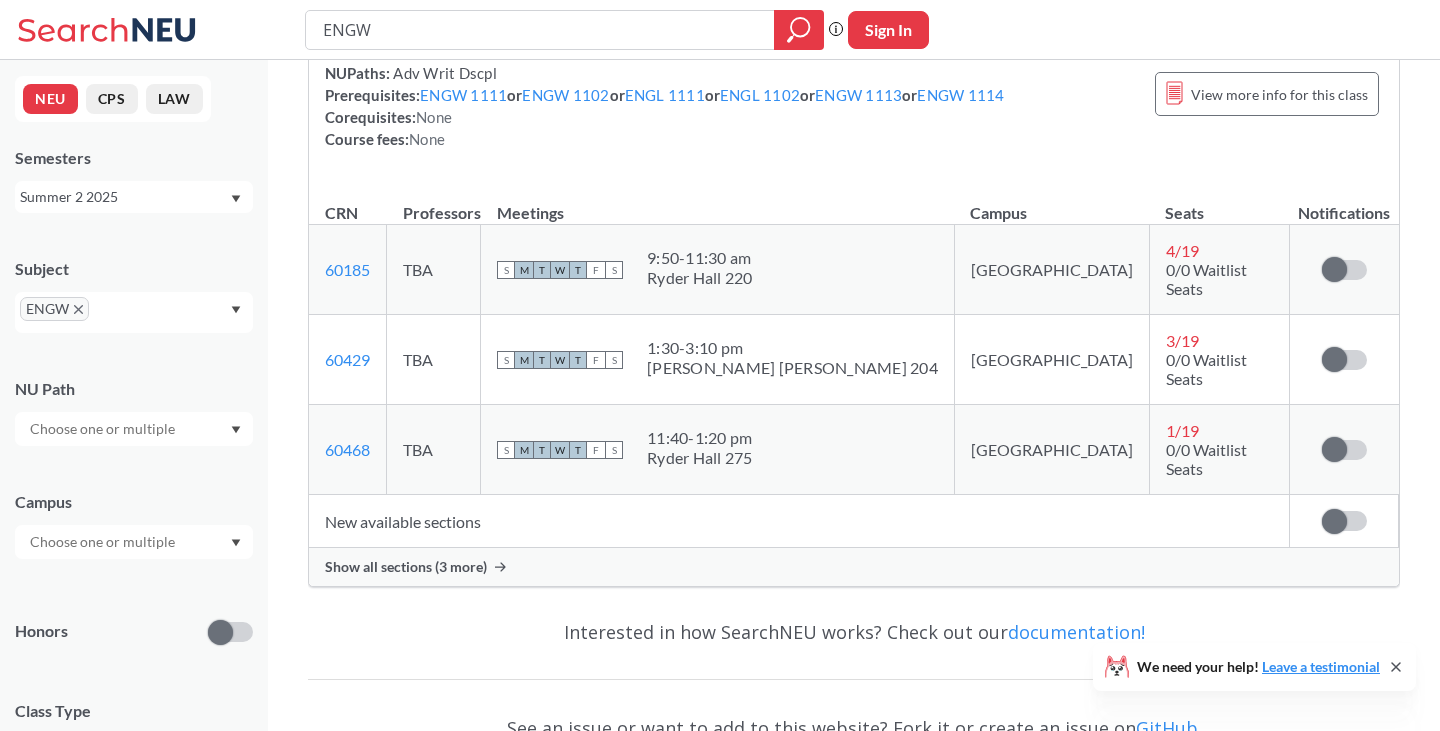 click on "Show all sections (3 more)" at bounding box center [406, 567] 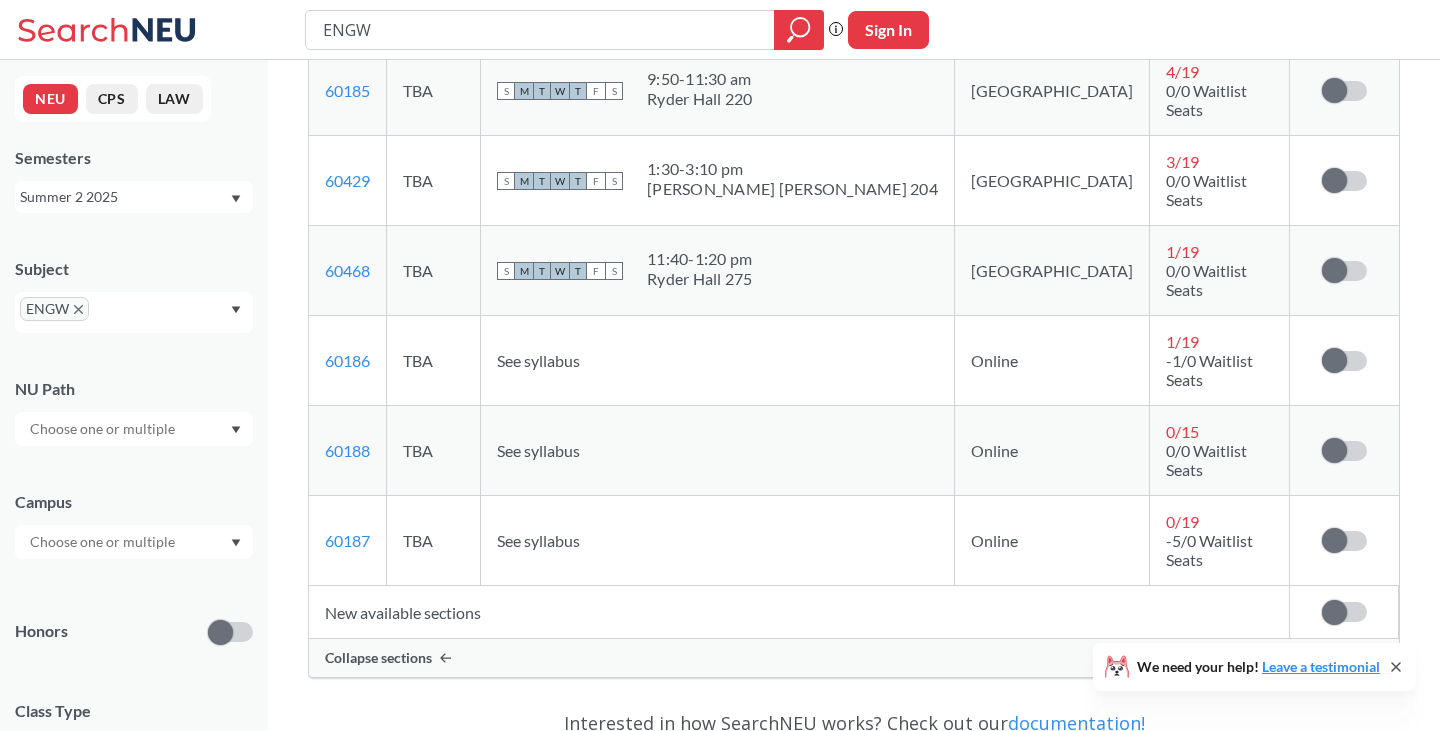 scroll, scrollTop: 5378, scrollLeft: 0, axis: vertical 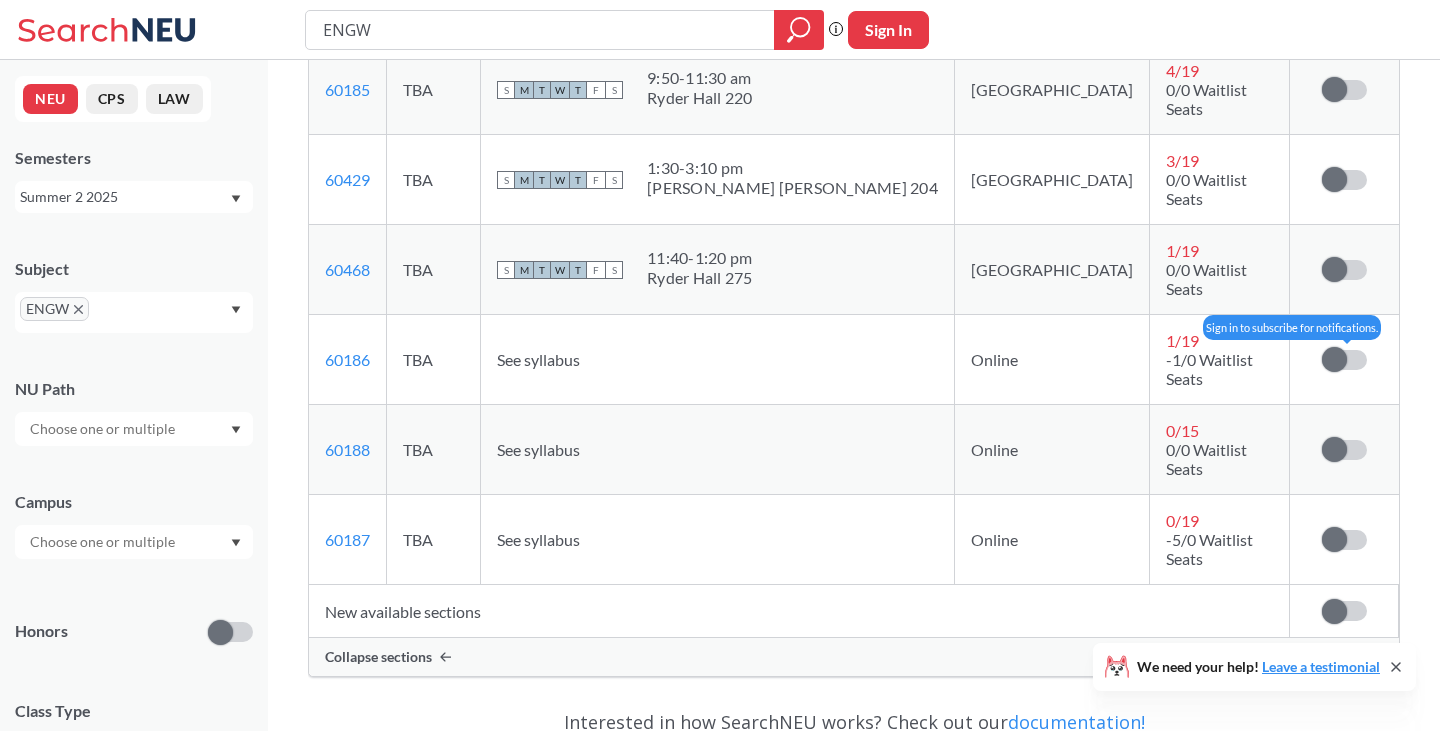 click at bounding box center (1334, 359) 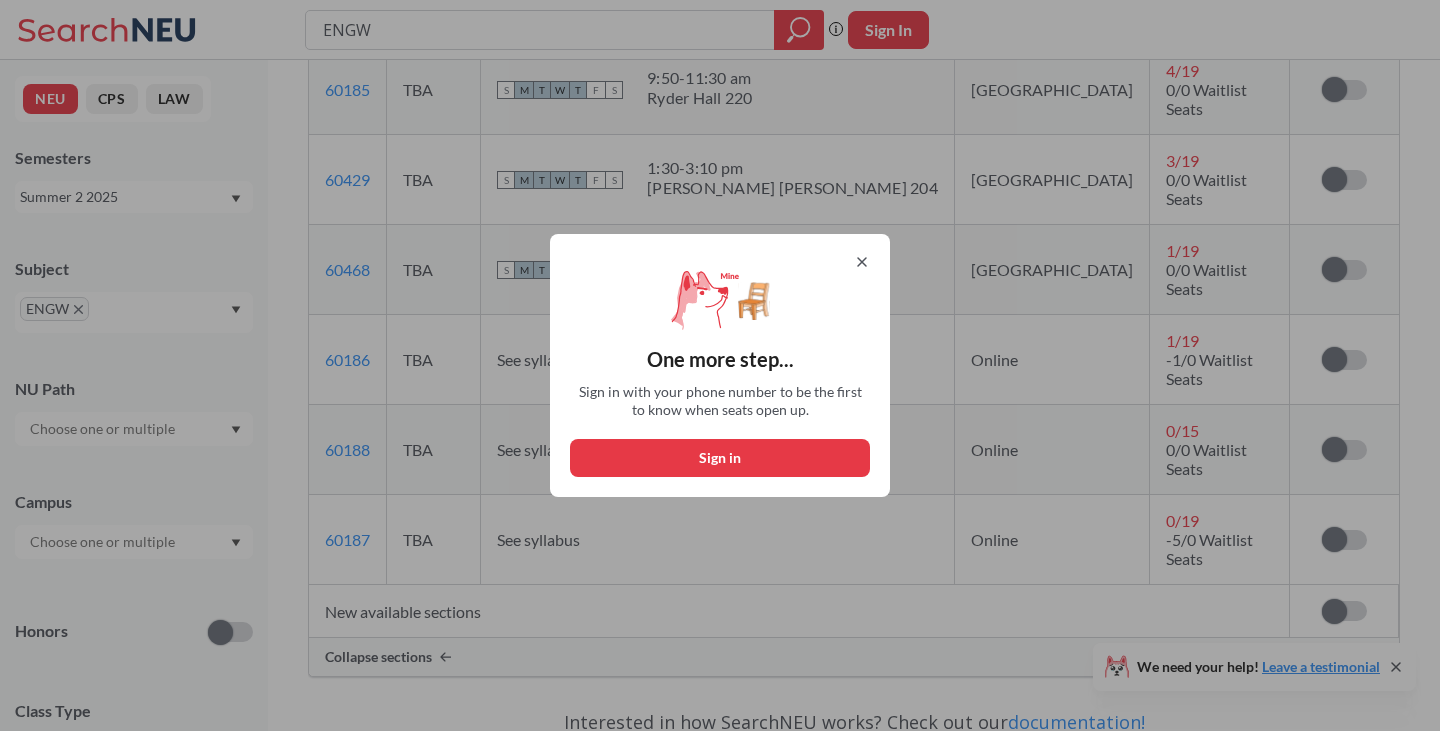 click on "Sign in" at bounding box center (720, 458) 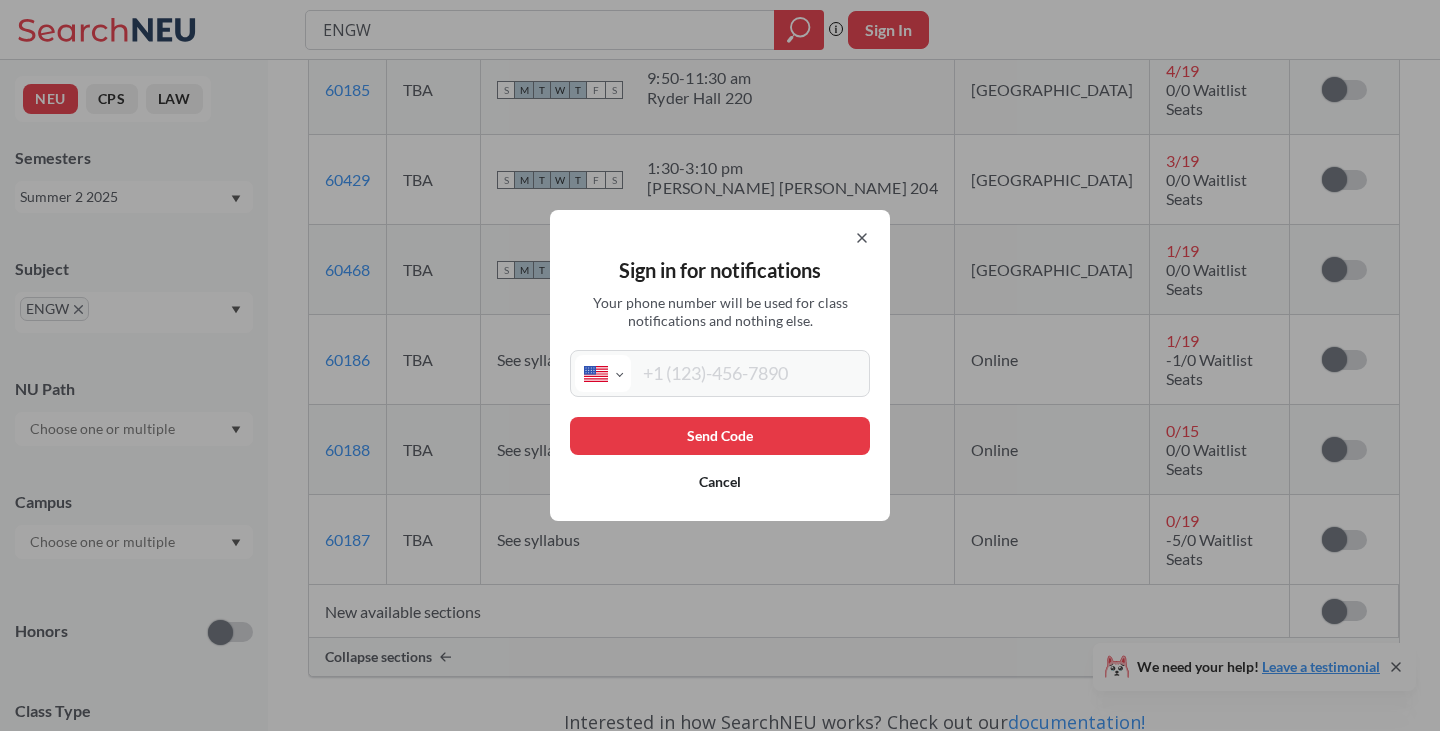 click at bounding box center [748, 373] 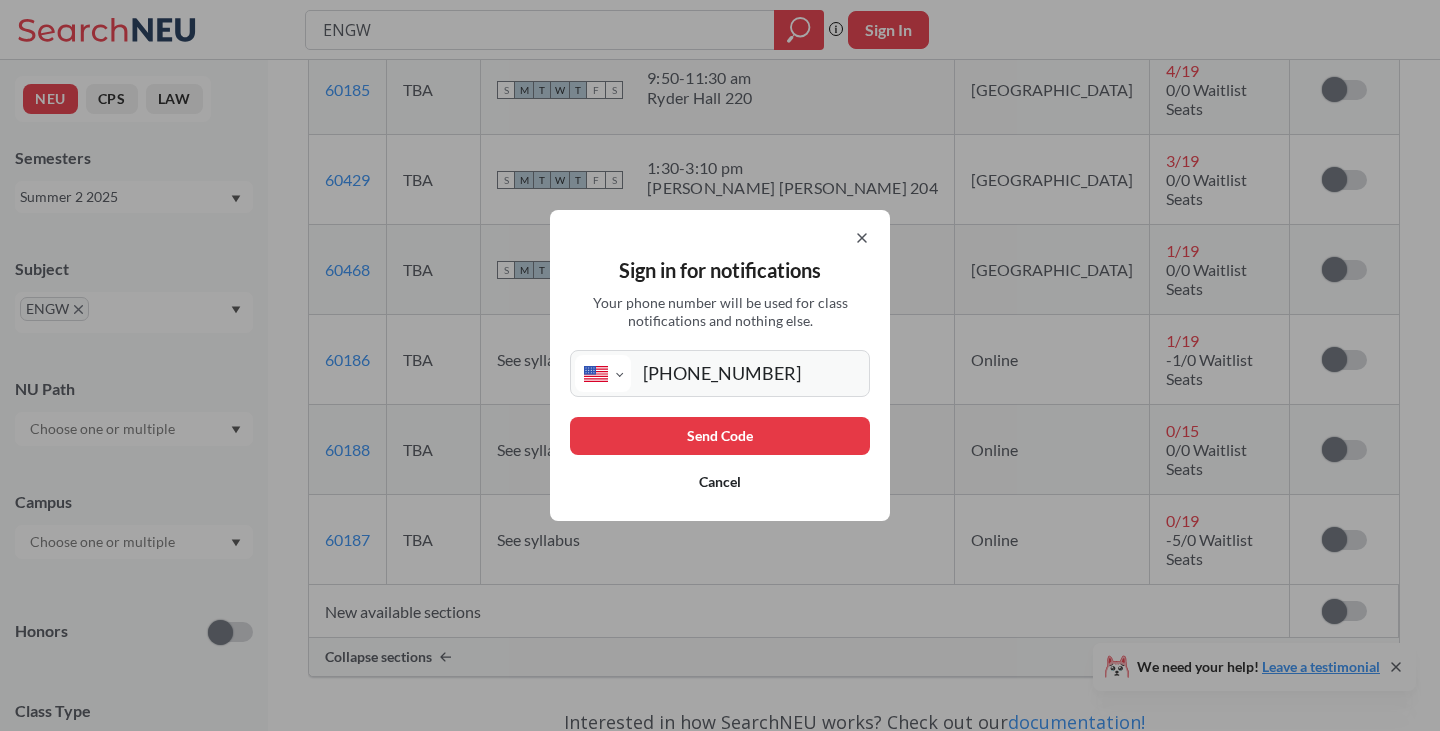 type on "(914) 924-6866" 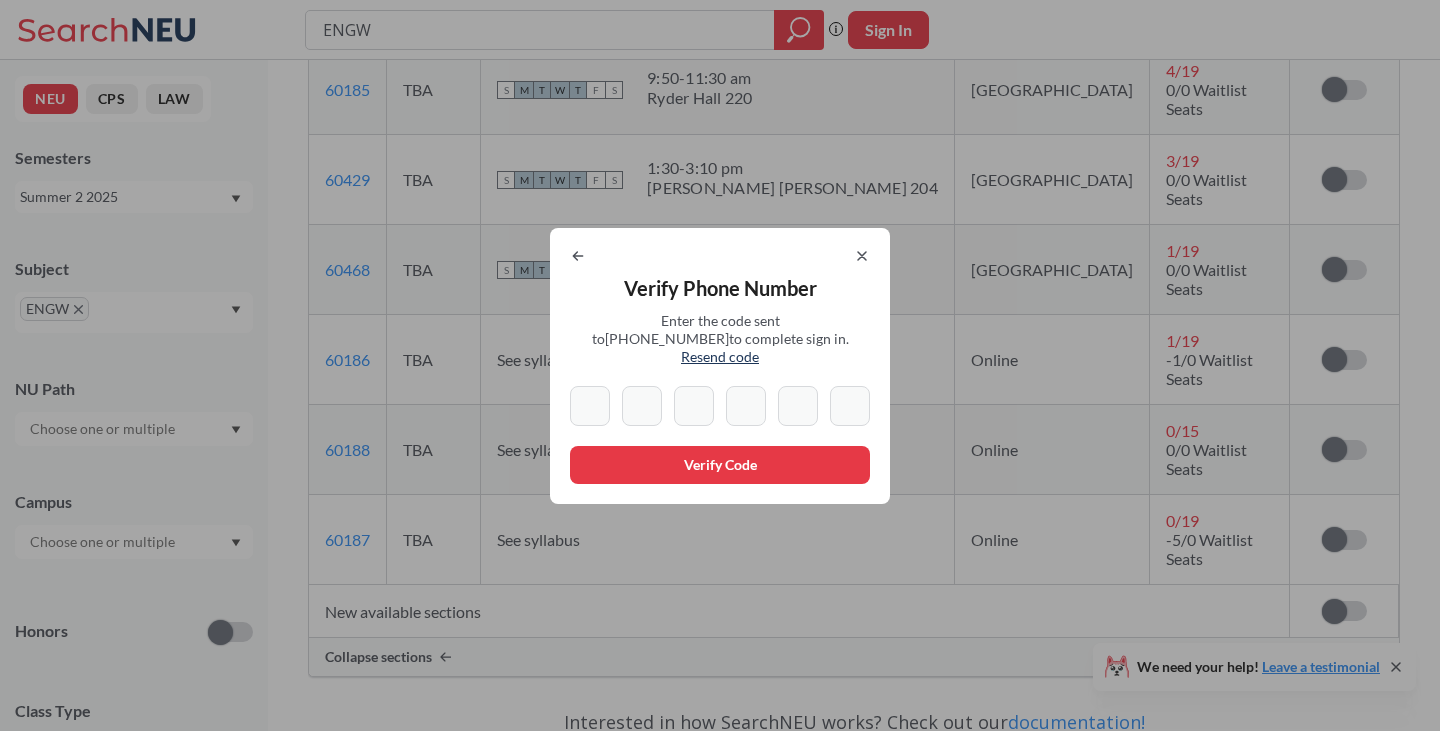 type on "5" 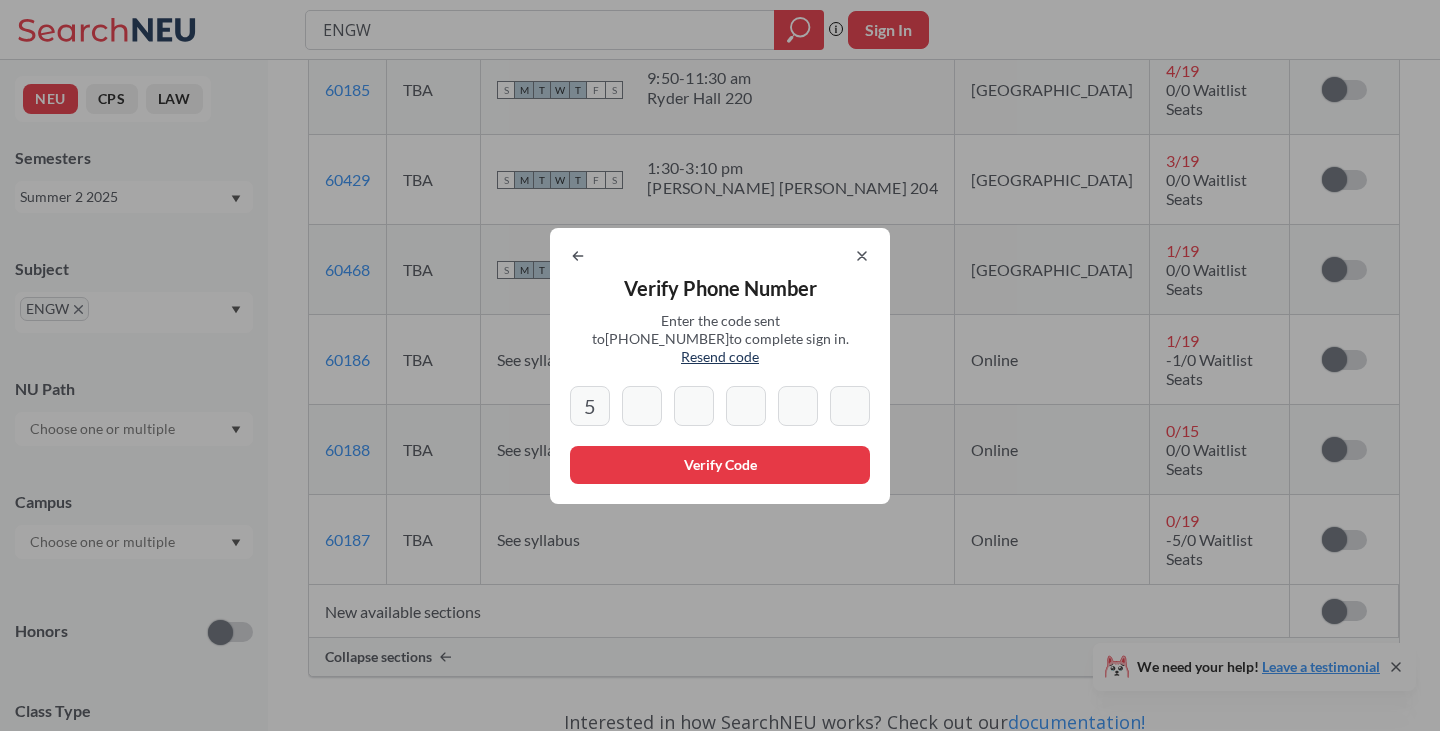 type on "7" 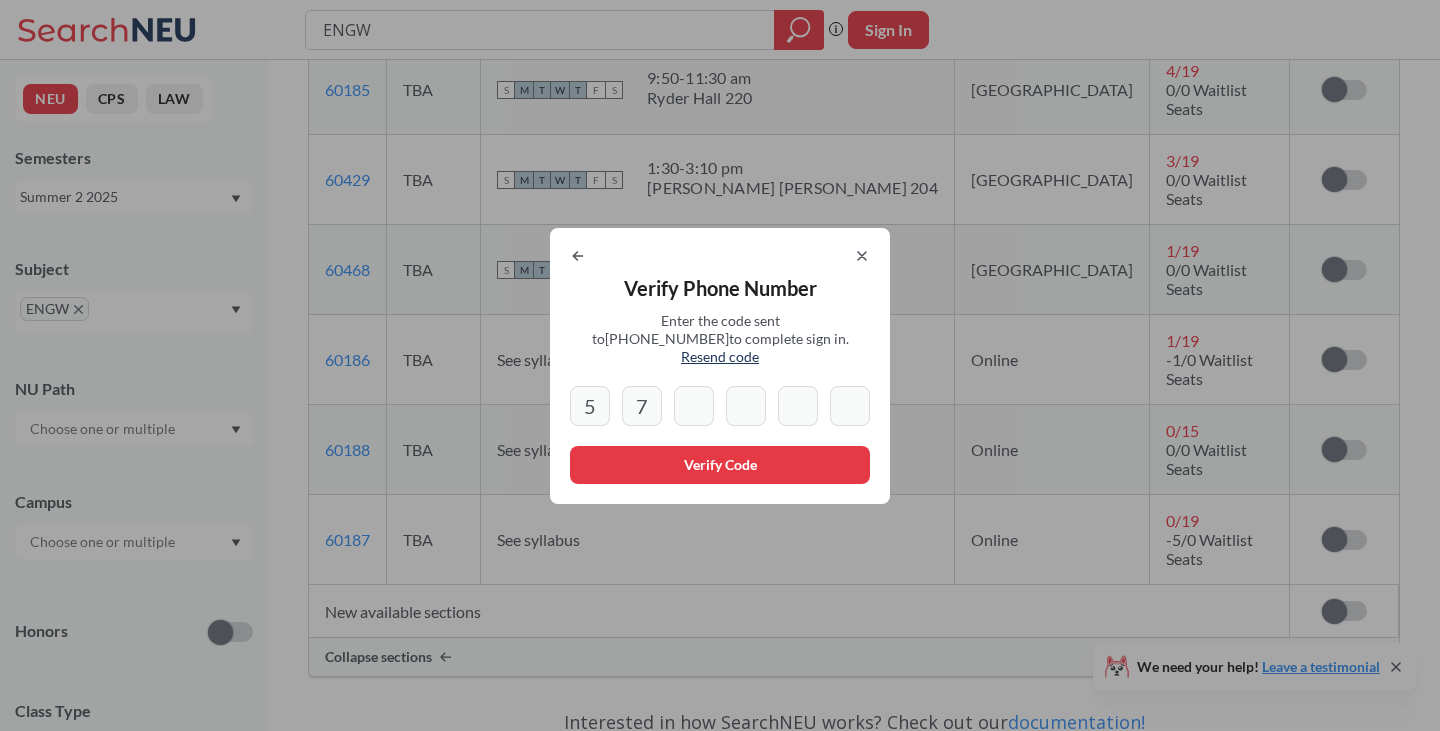 type on "7" 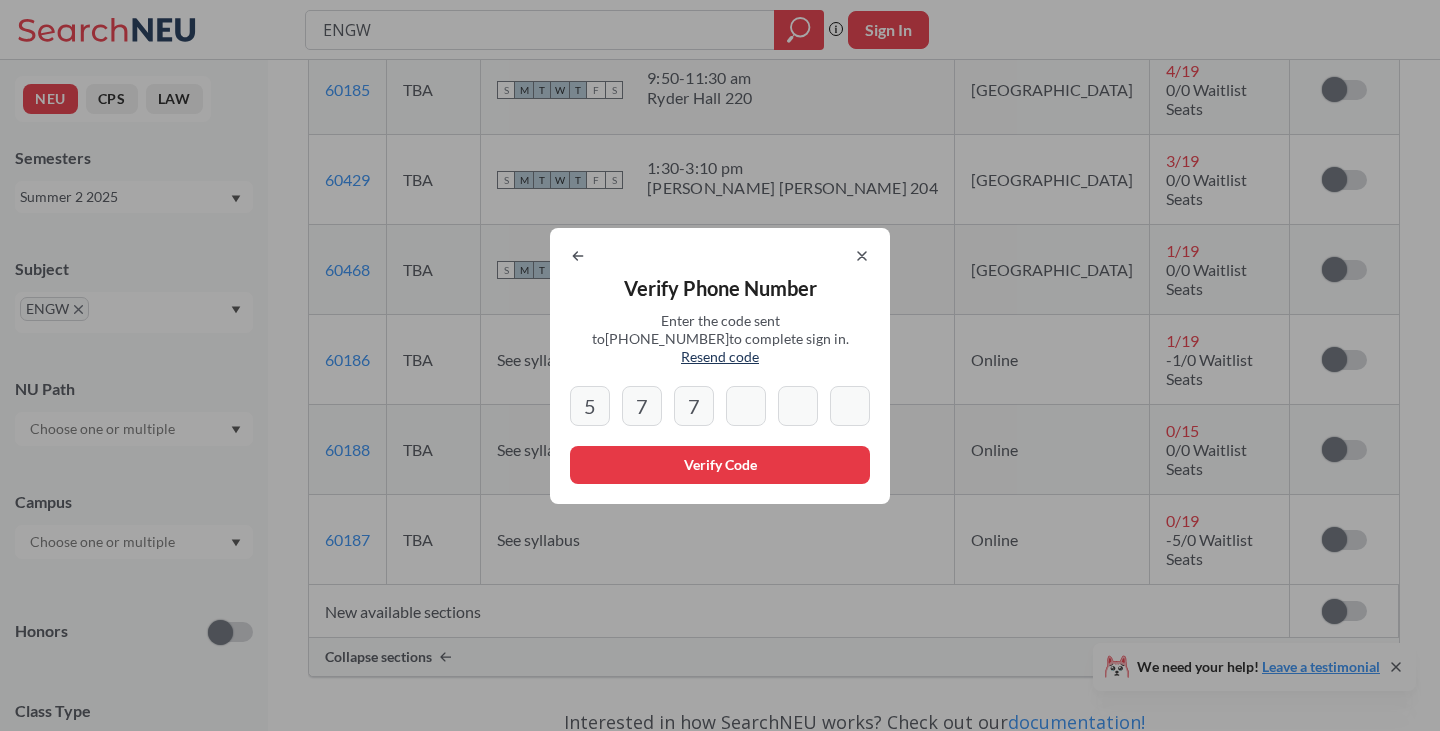 type on "5" 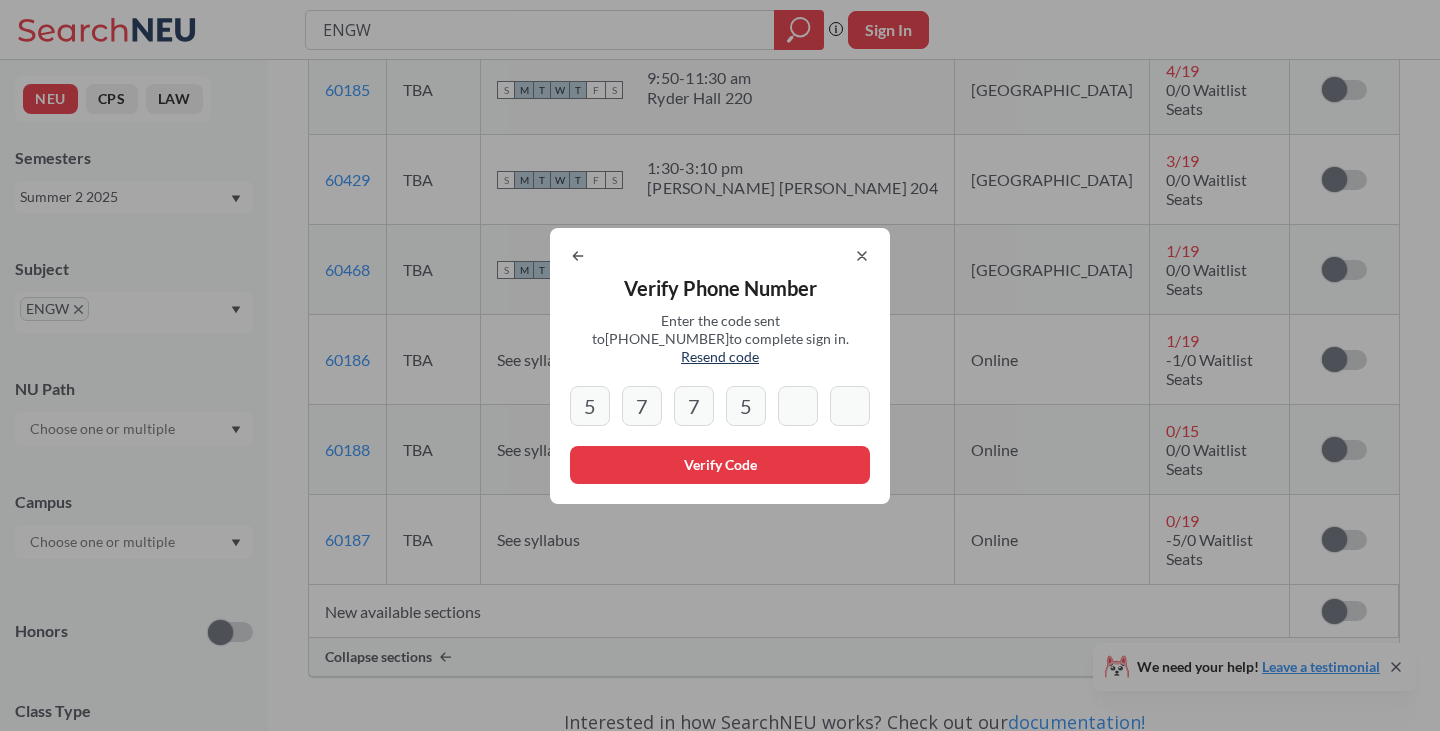 type on "7" 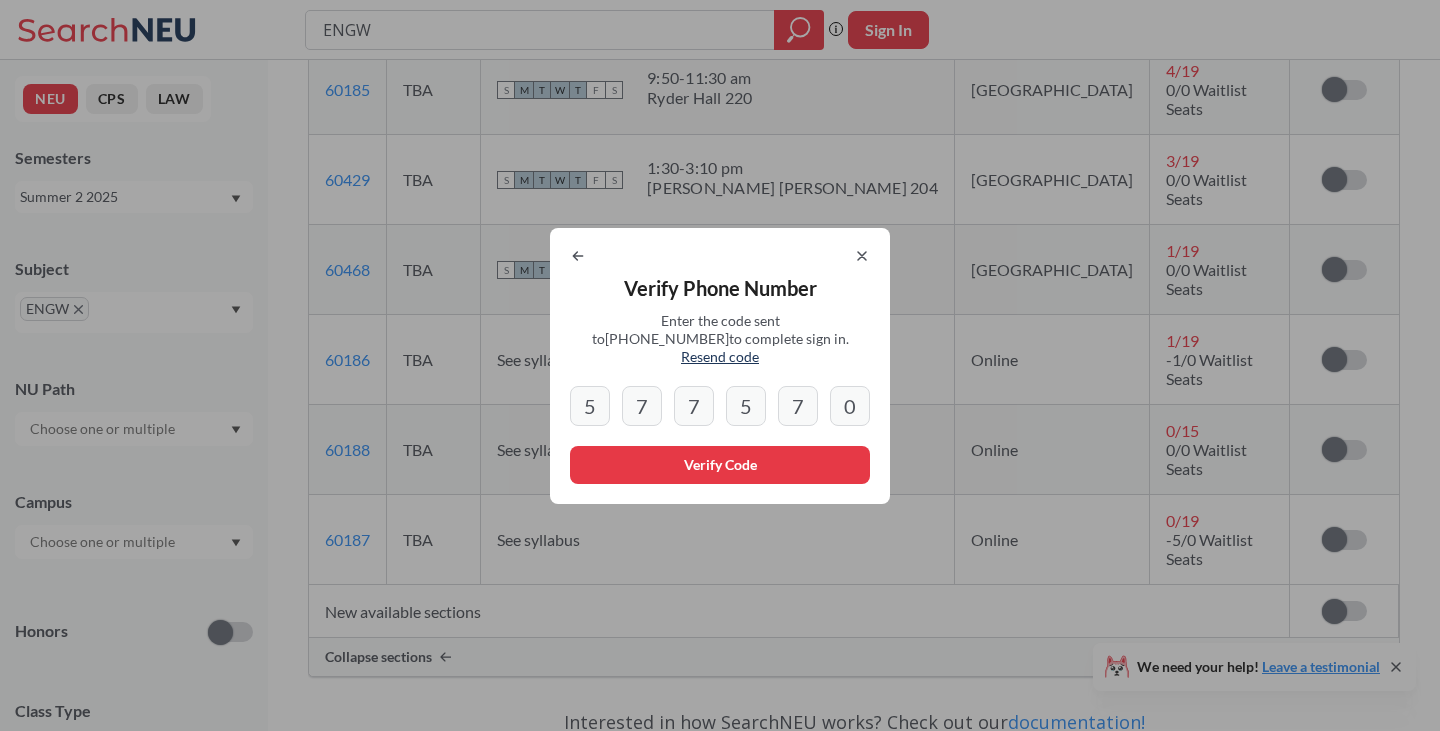 type on "0" 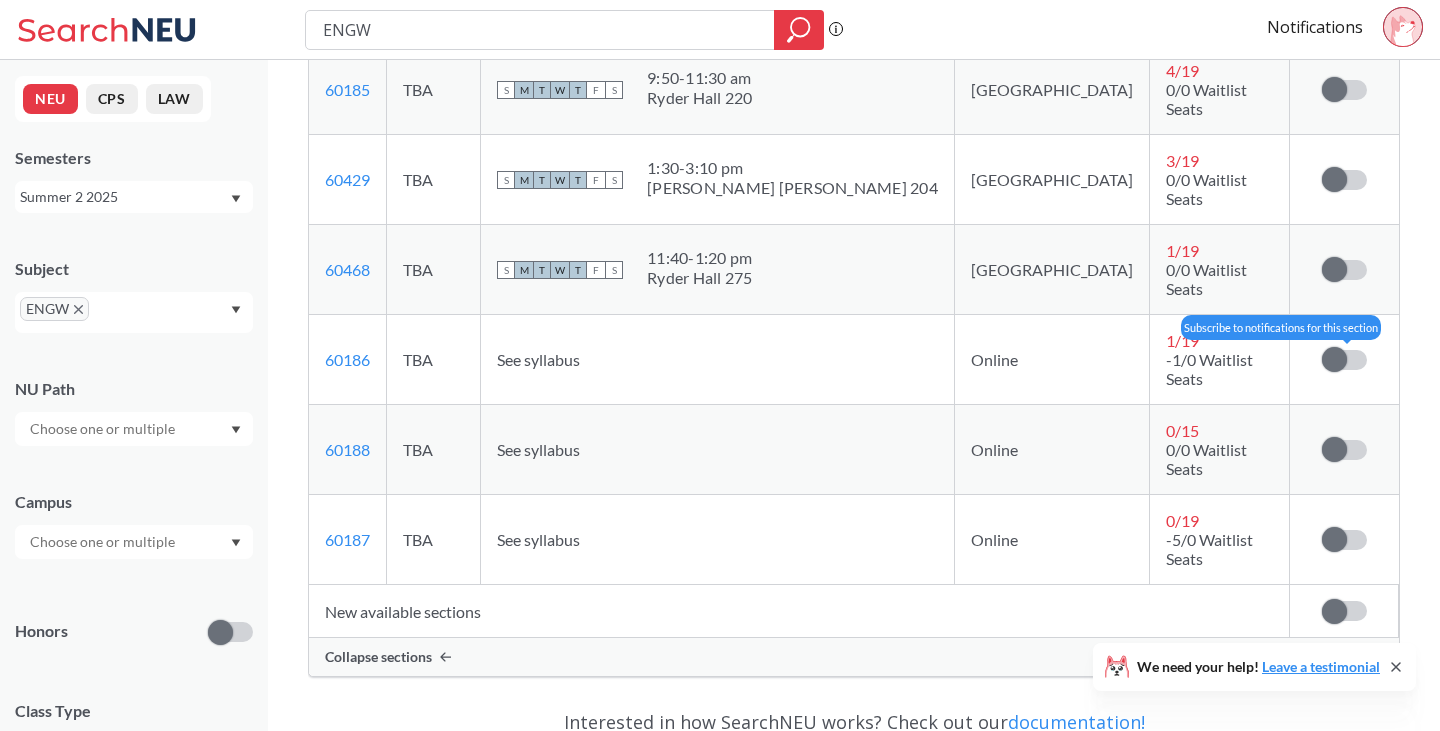 click at bounding box center [1334, 359] 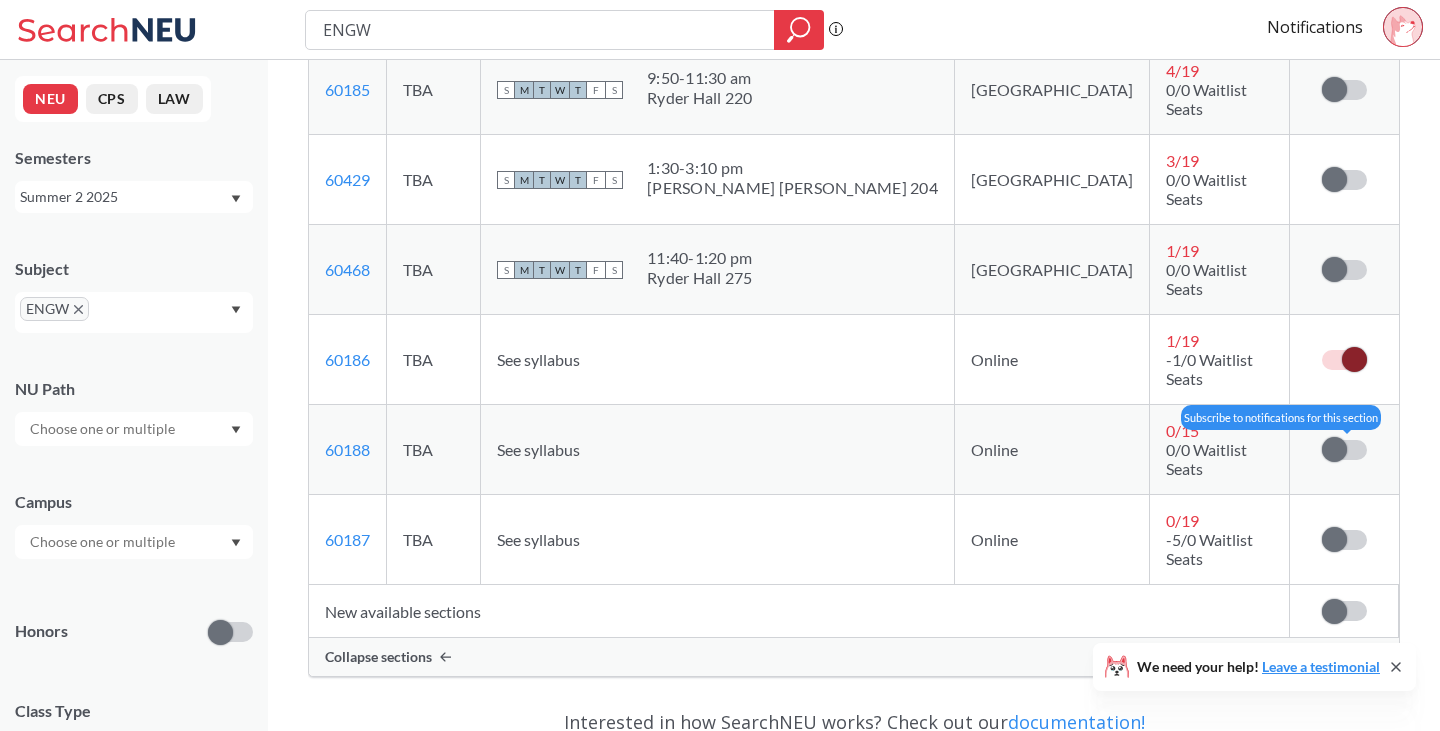 click at bounding box center [1334, 449] 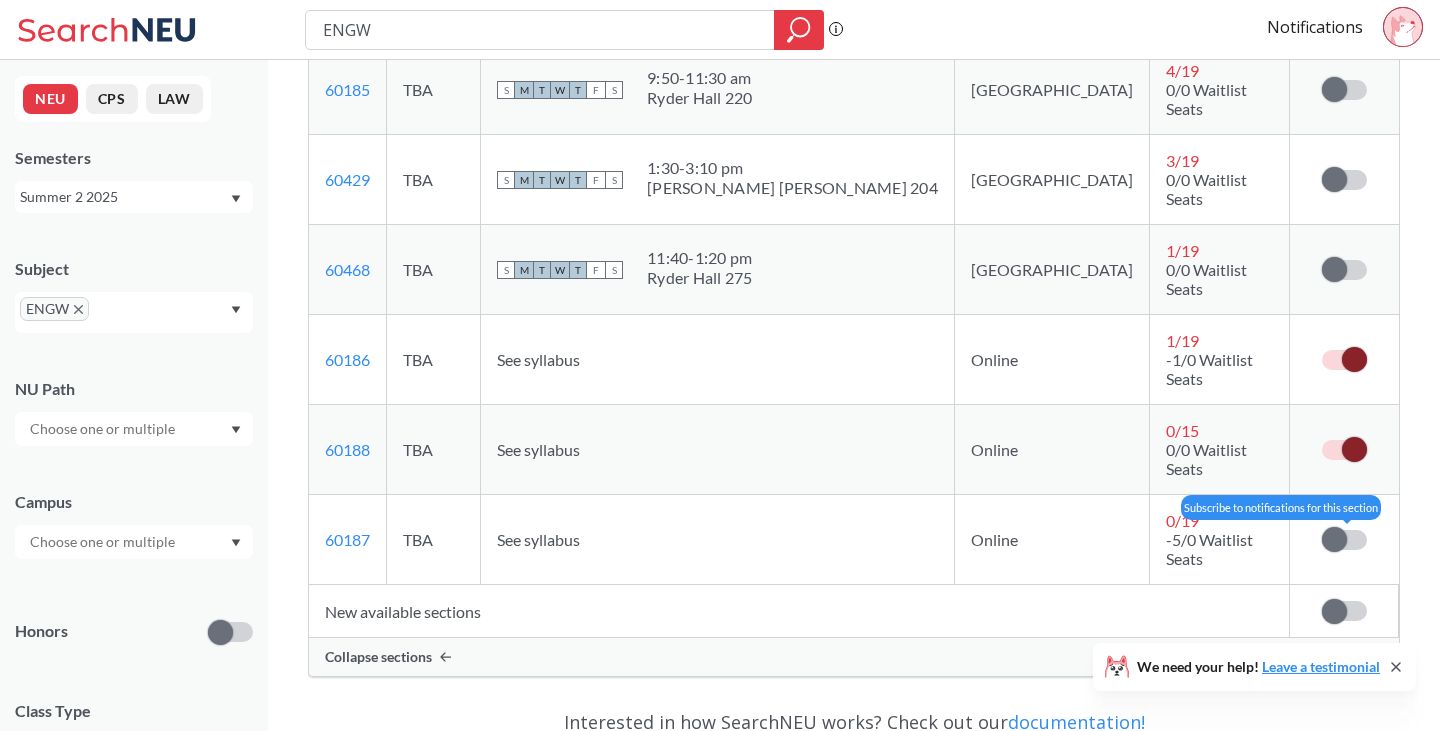 click at bounding box center [1334, 539] 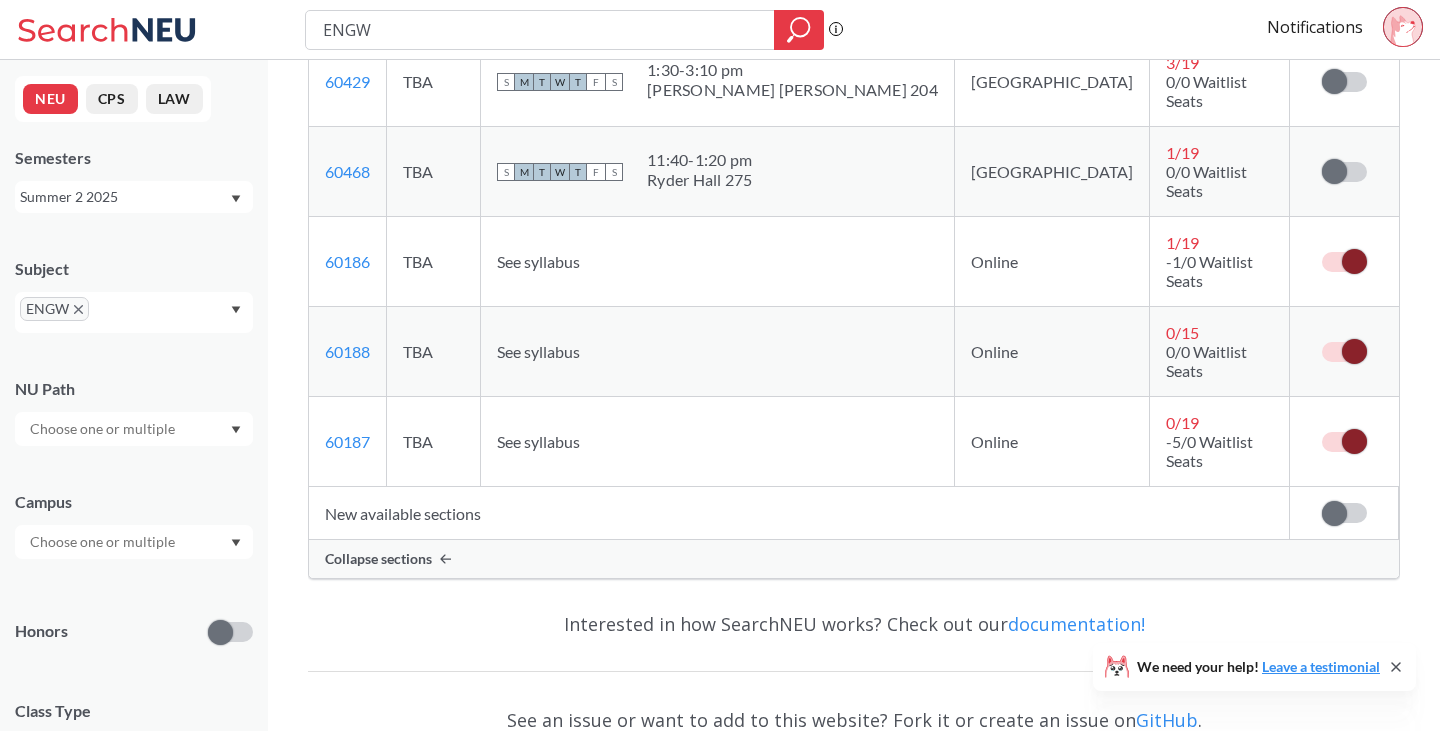 scroll, scrollTop: 5480, scrollLeft: 0, axis: vertical 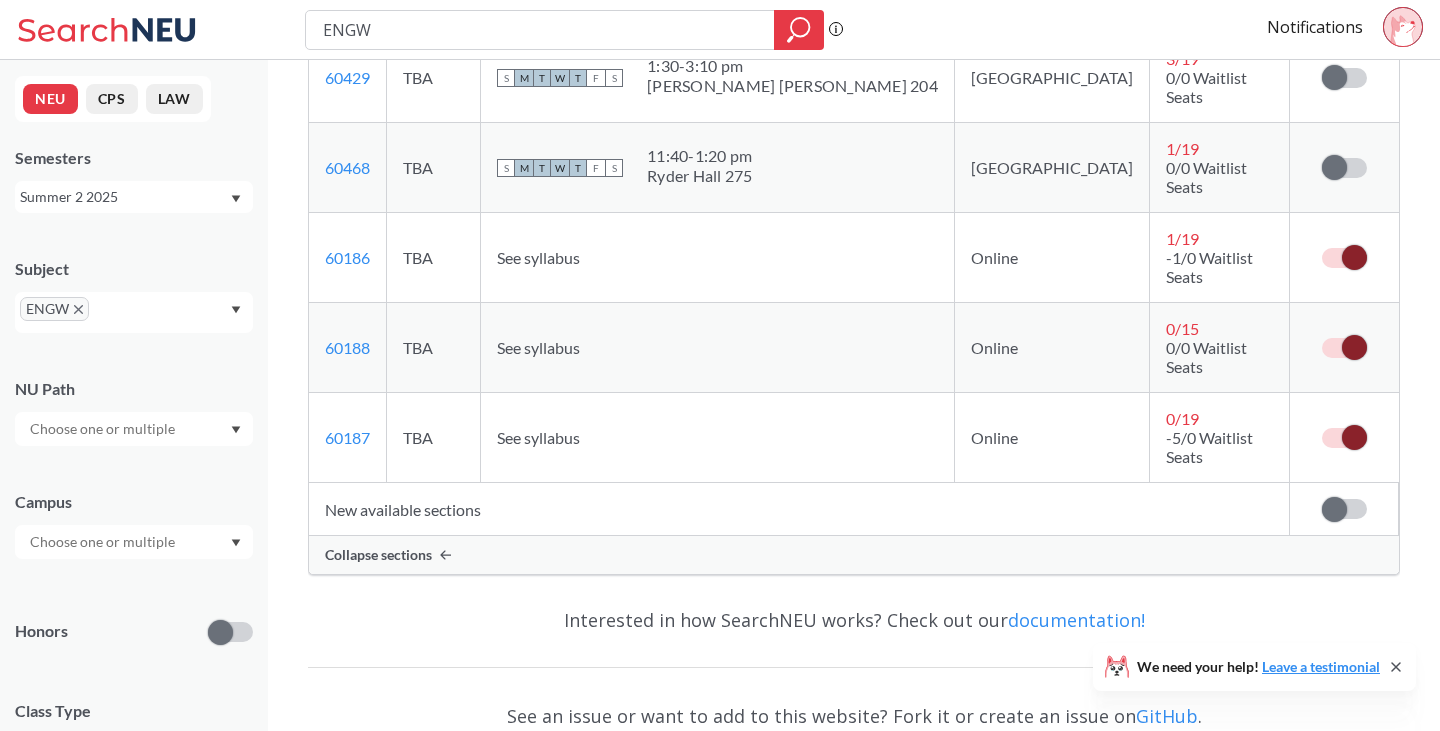 click at bounding box center (1334, 509) 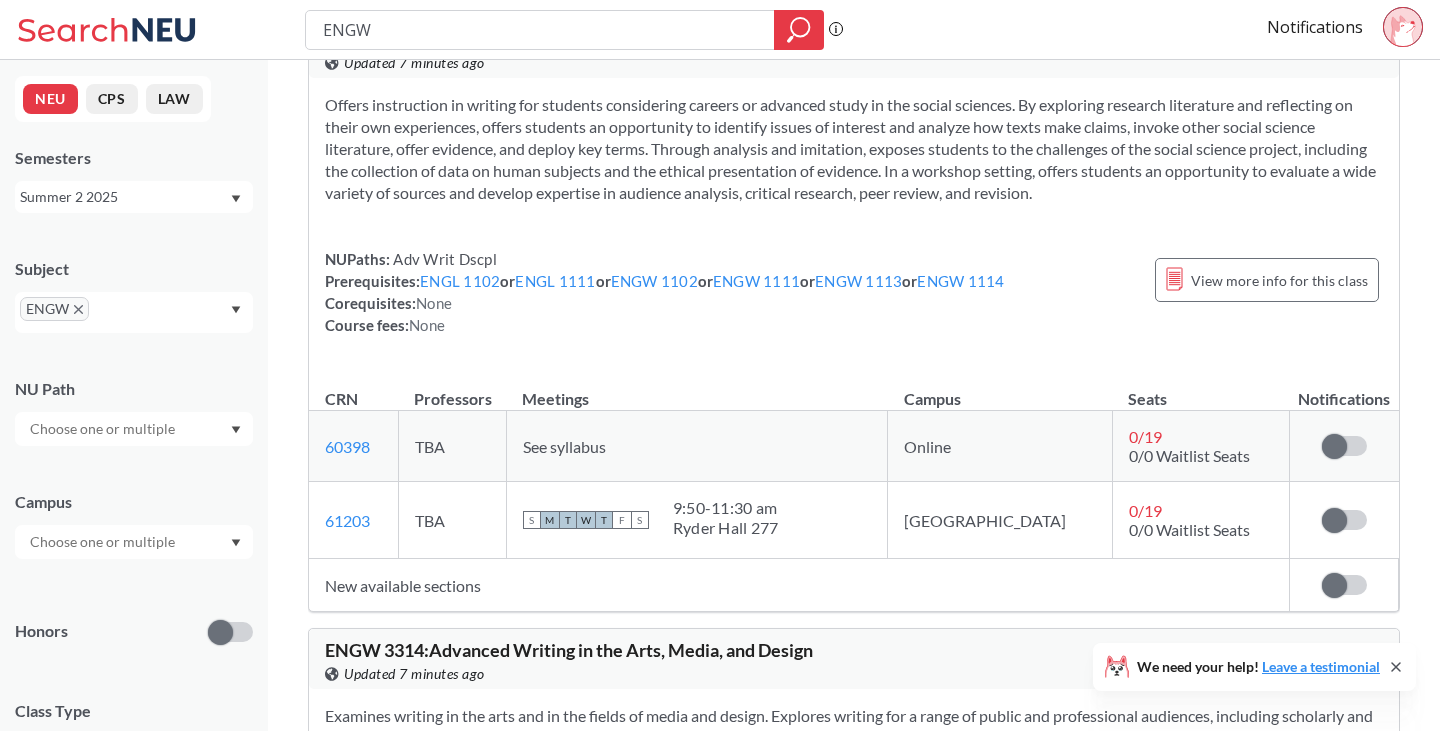 scroll, scrollTop: 2831, scrollLeft: 0, axis: vertical 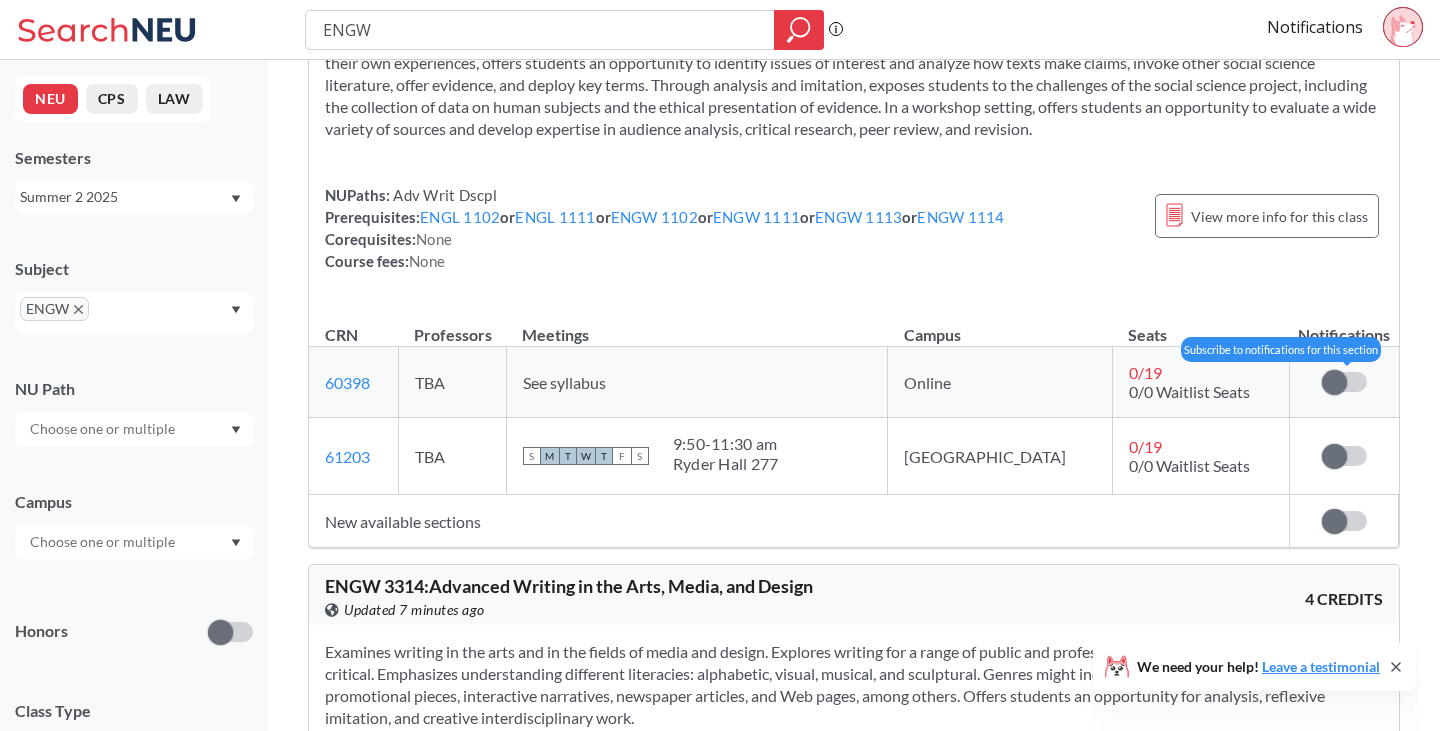 click at bounding box center [1334, 382] 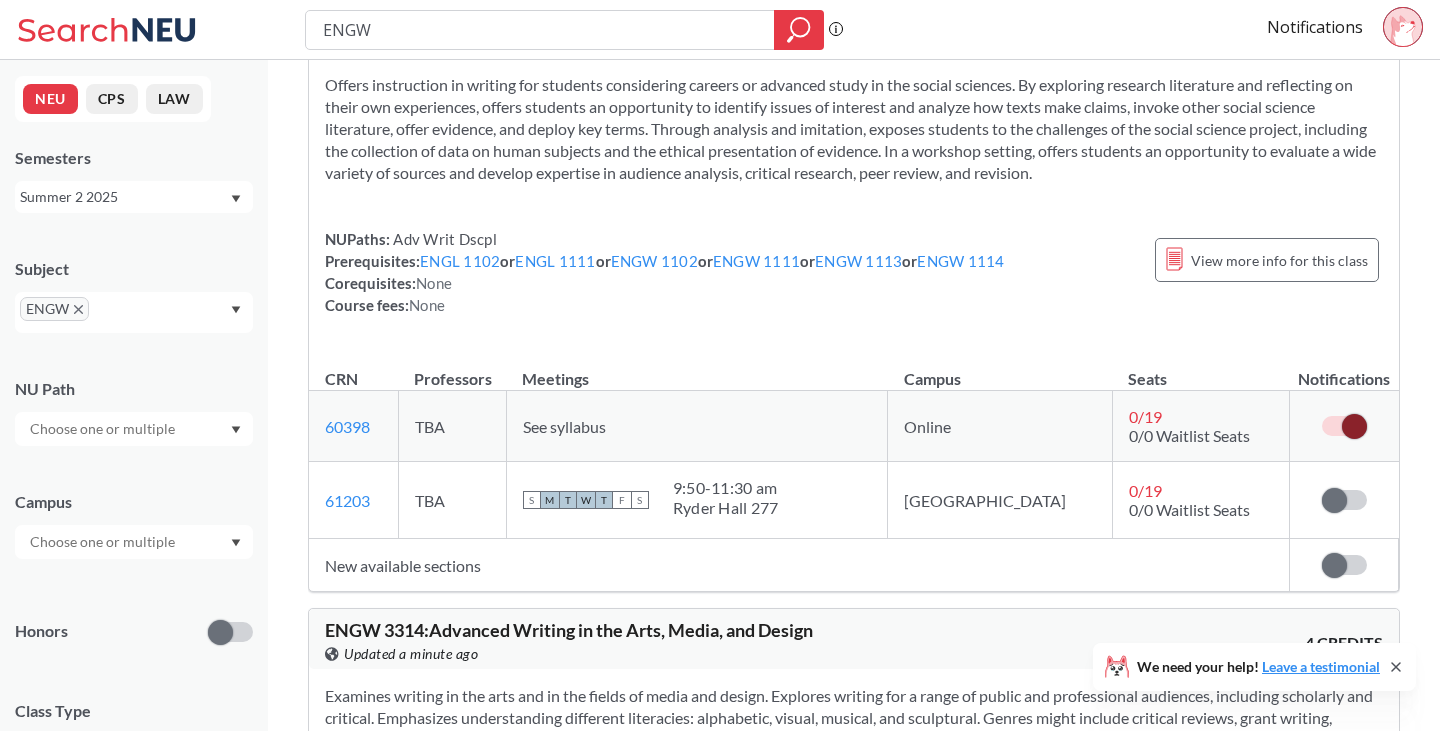 scroll, scrollTop: 4882, scrollLeft: 0, axis: vertical 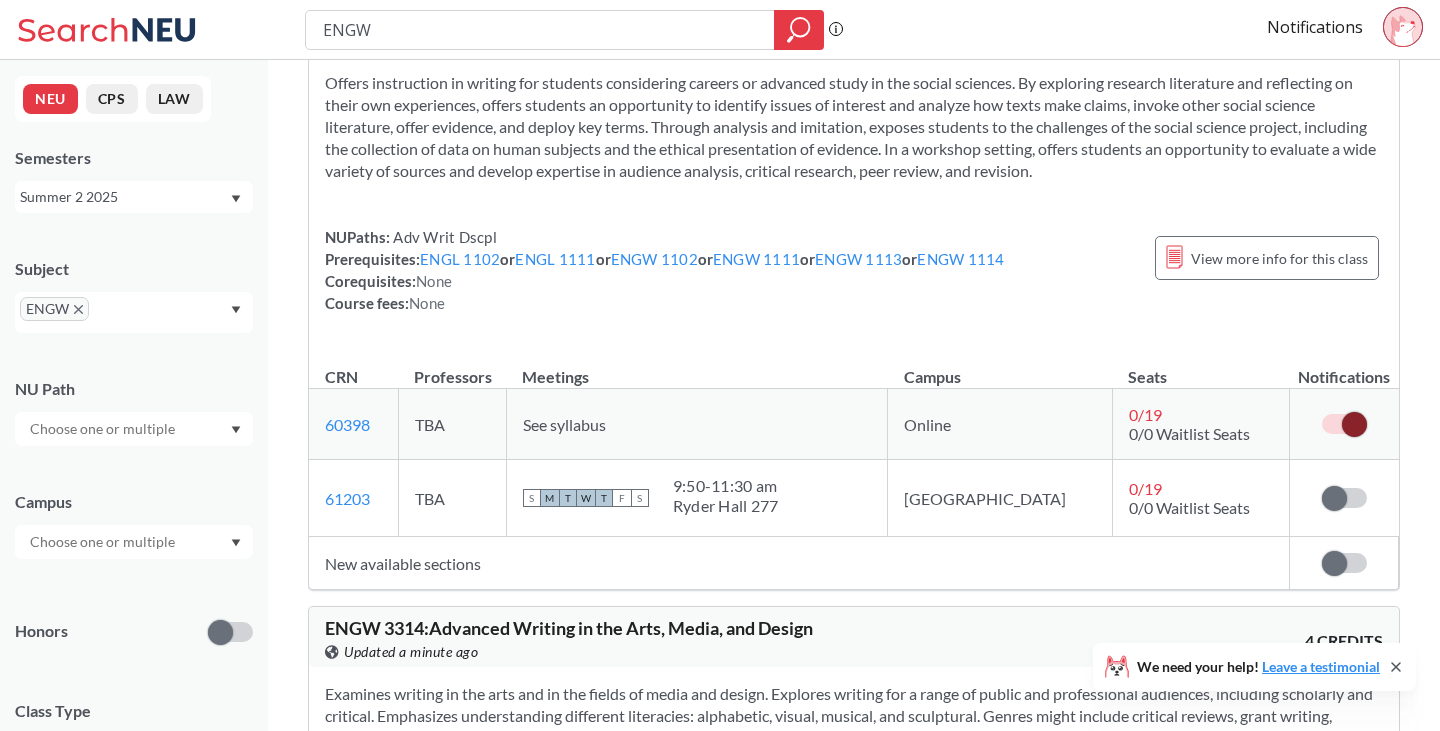 click at bounding box center [1334, 563] 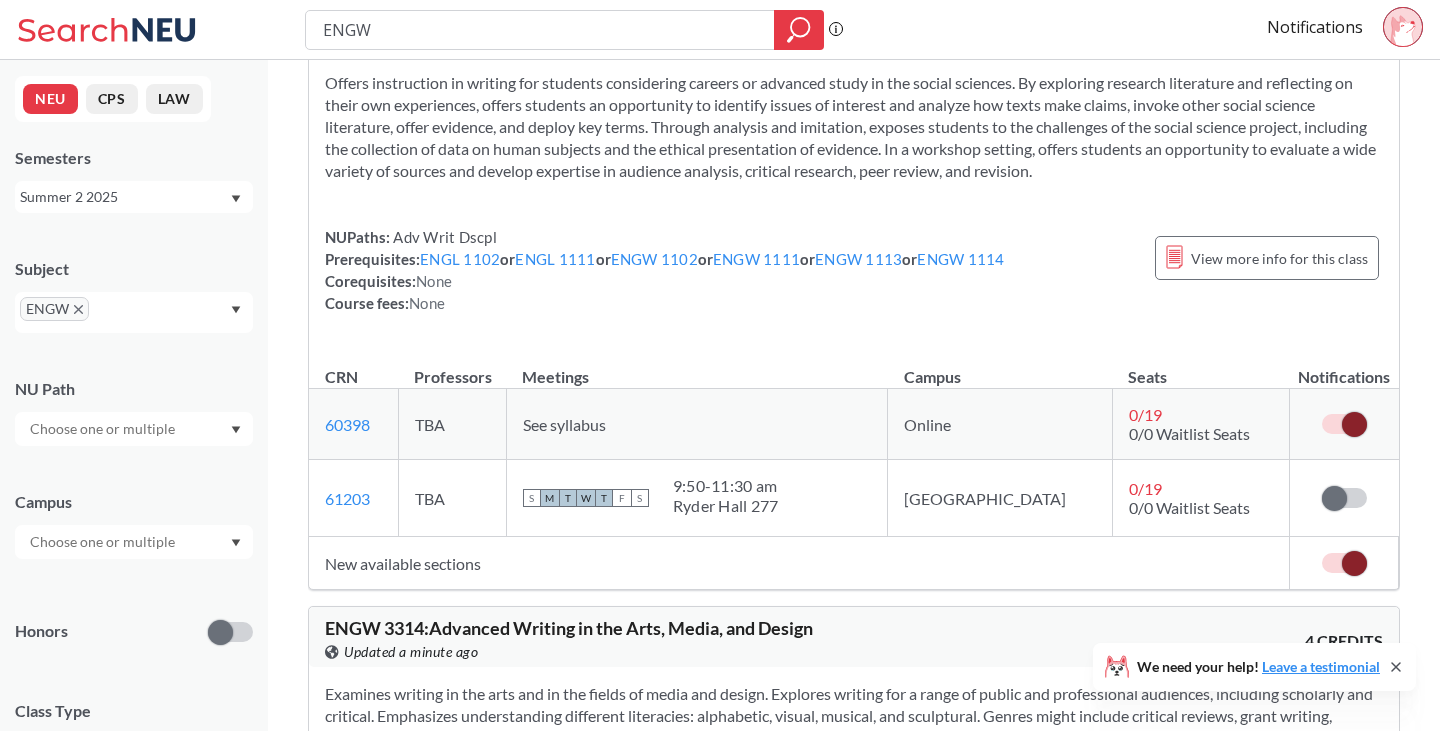 click on "NUPaths:   Adv Writ Dscpl Prerequisites:  ENGL 1102  or  ENGL 1111  or  ENGW 1102  or  ENGW 1111  or  ENGW 1113  or  ENGW 1114 Corequisites:  None Course fees:  None View more info for this class" at bounding box center [854, 270] 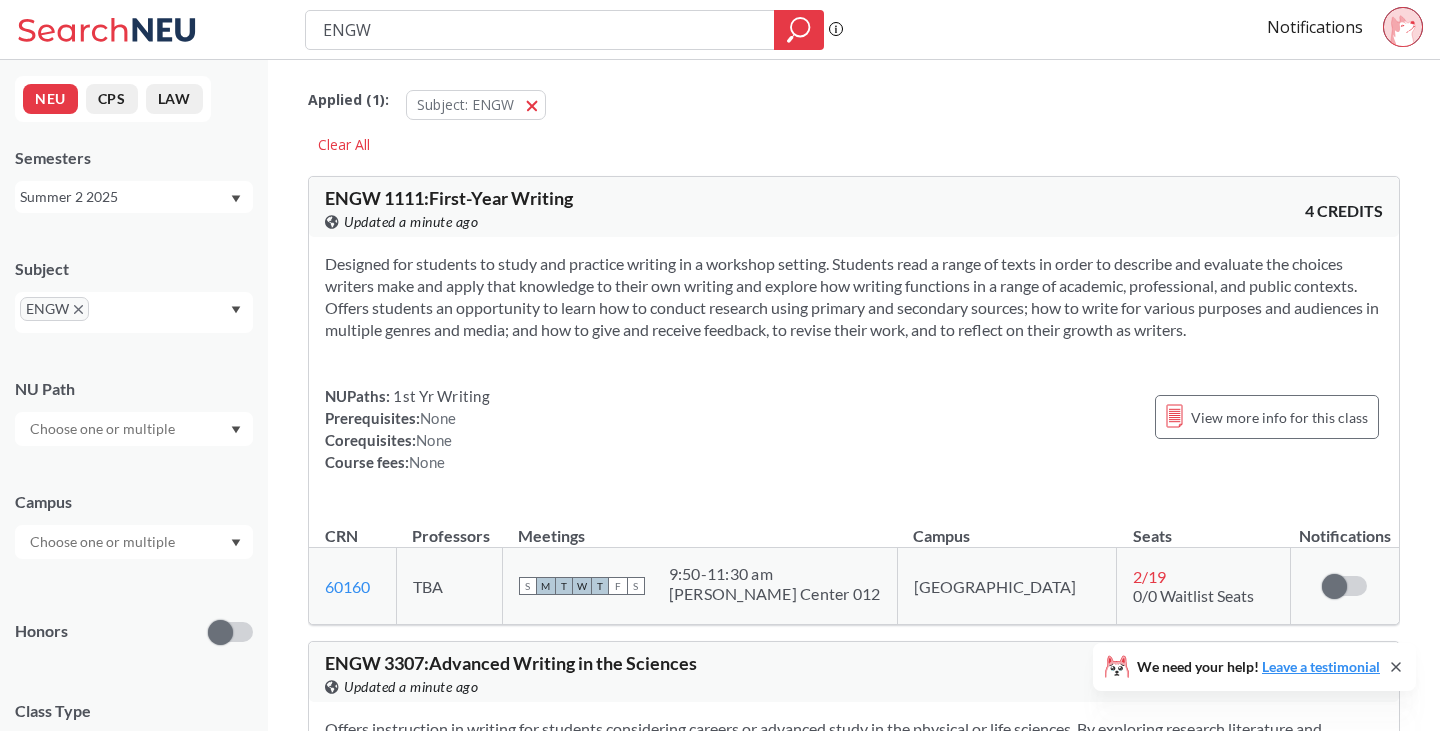 scroll, scrollTop: 23, scrollLeft: 0, axis: vertical 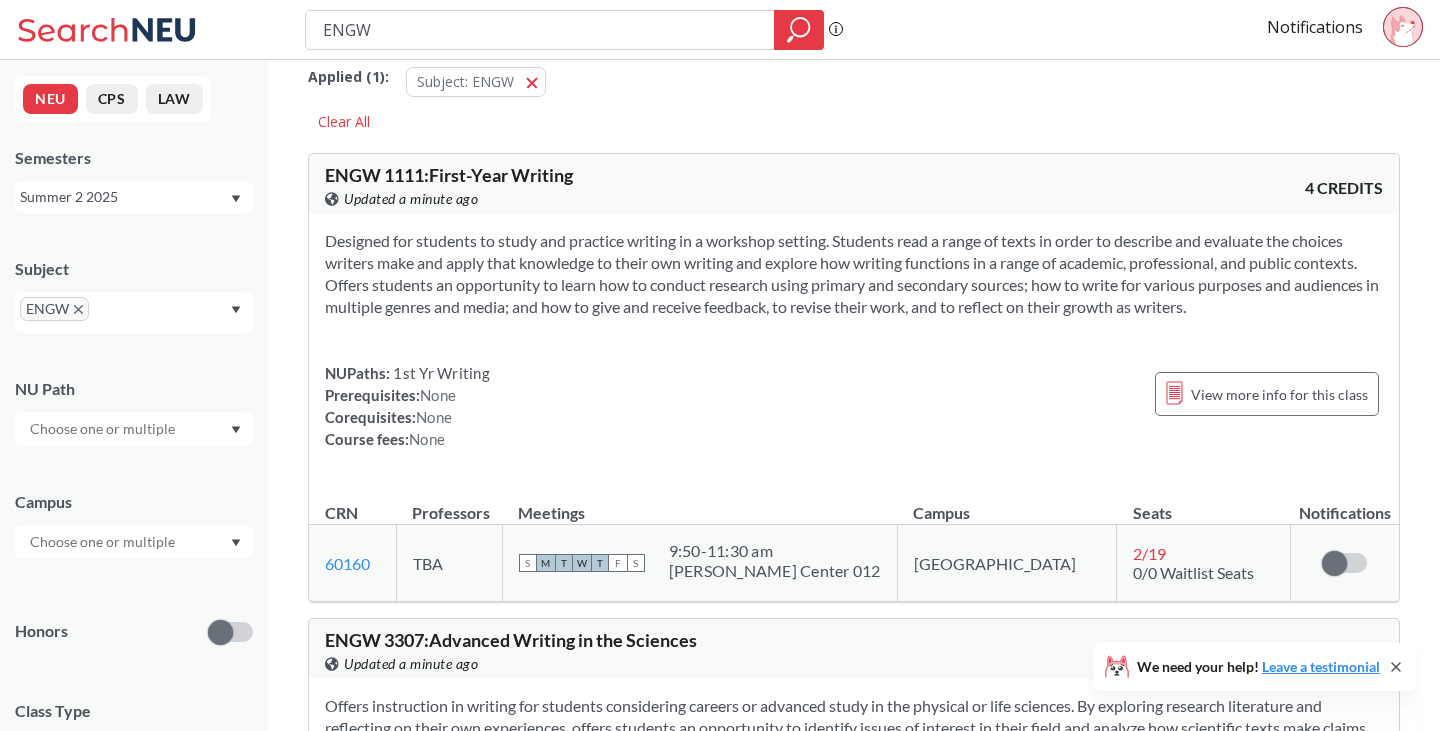 click 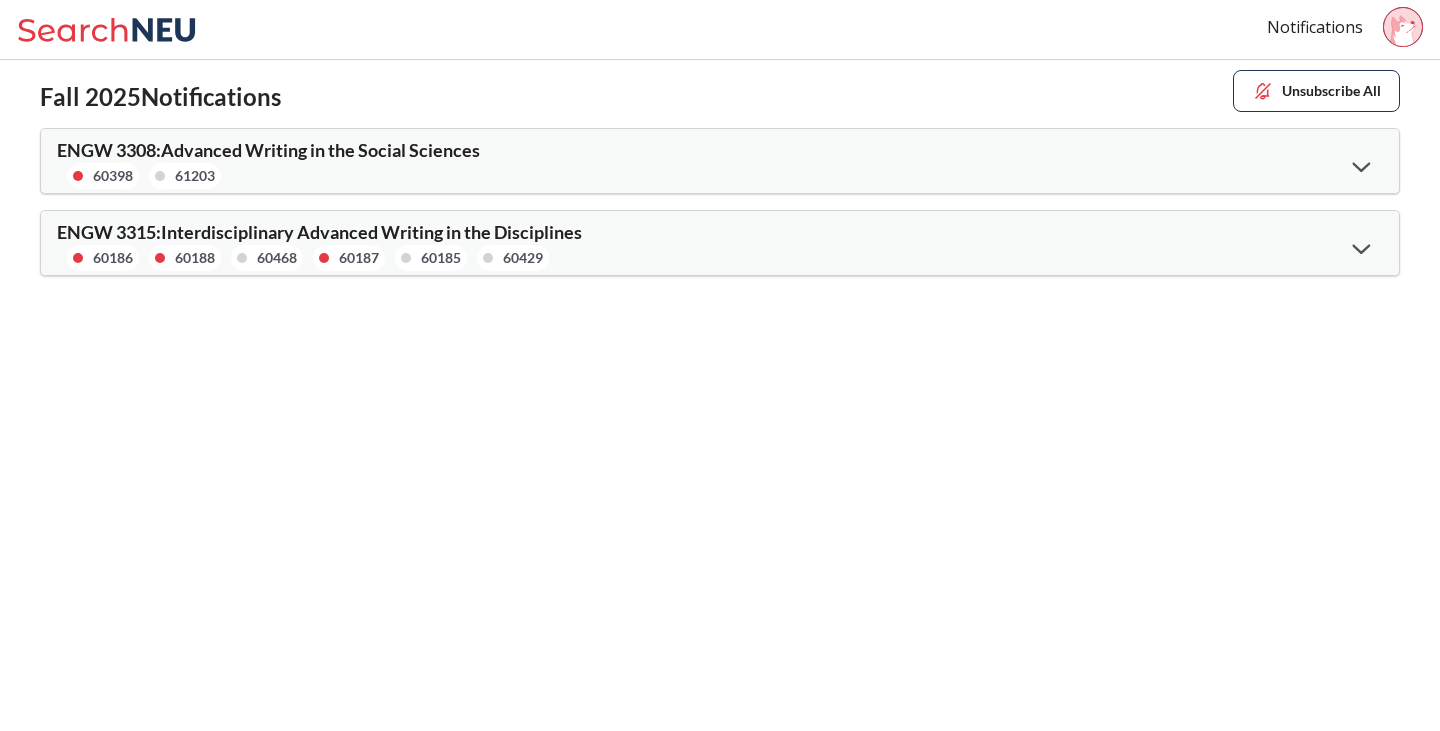 click 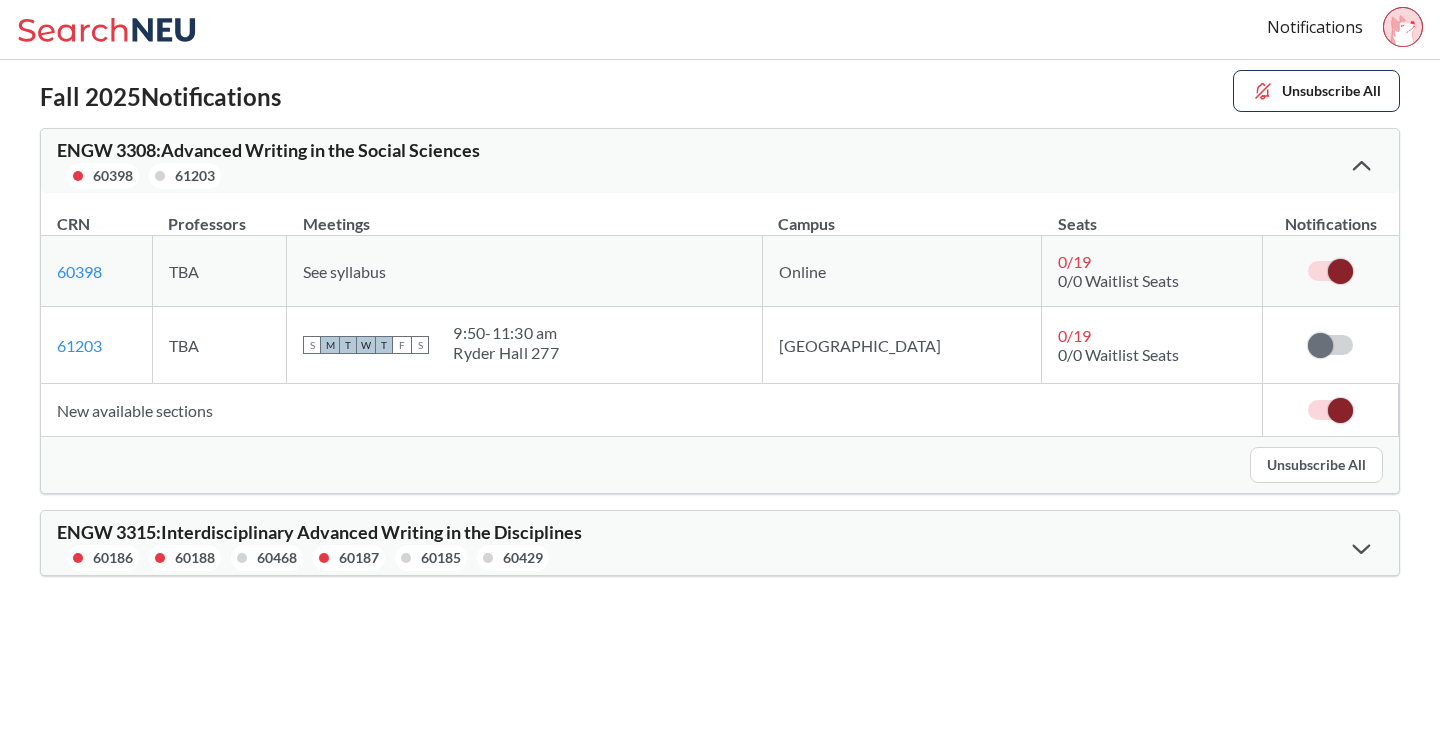 click 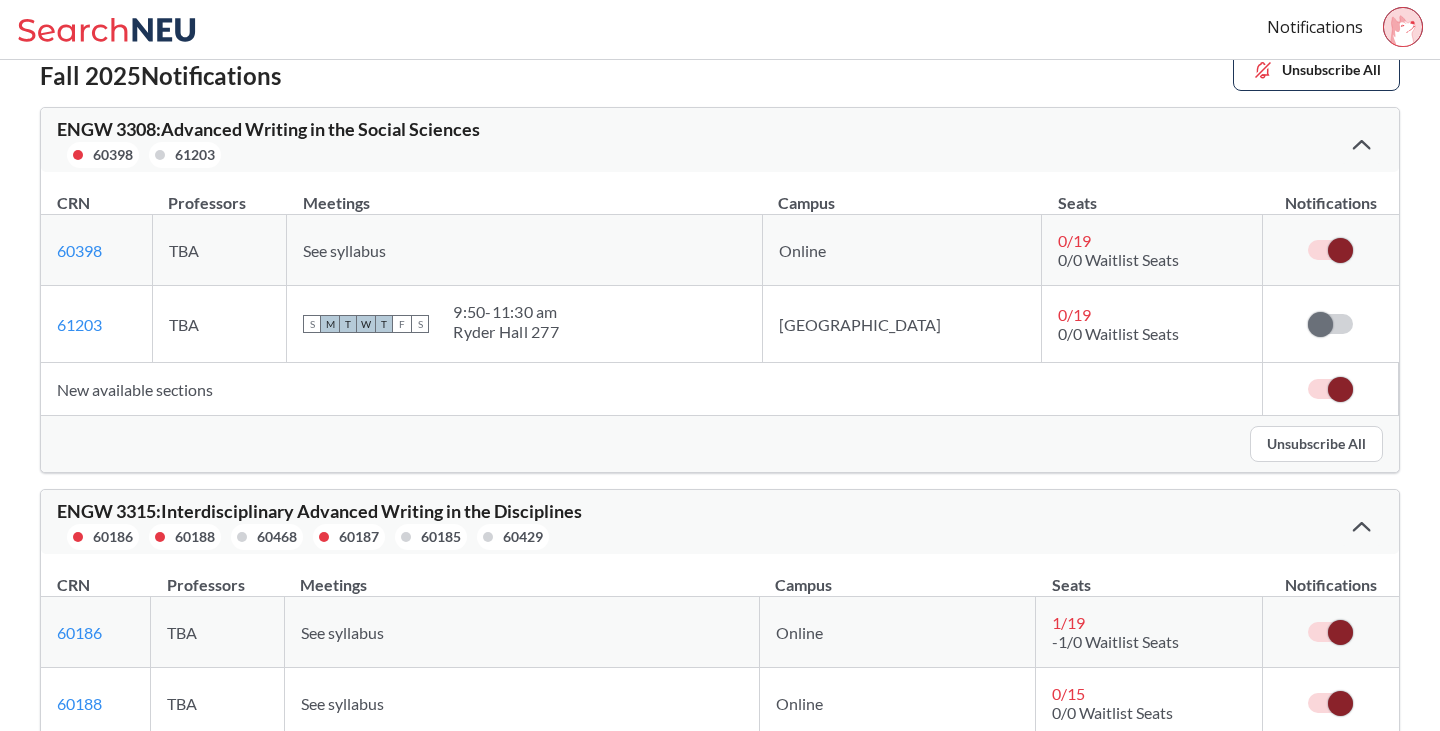 scroll, scrollTop: 0, scrollLeft: 0, axis: both 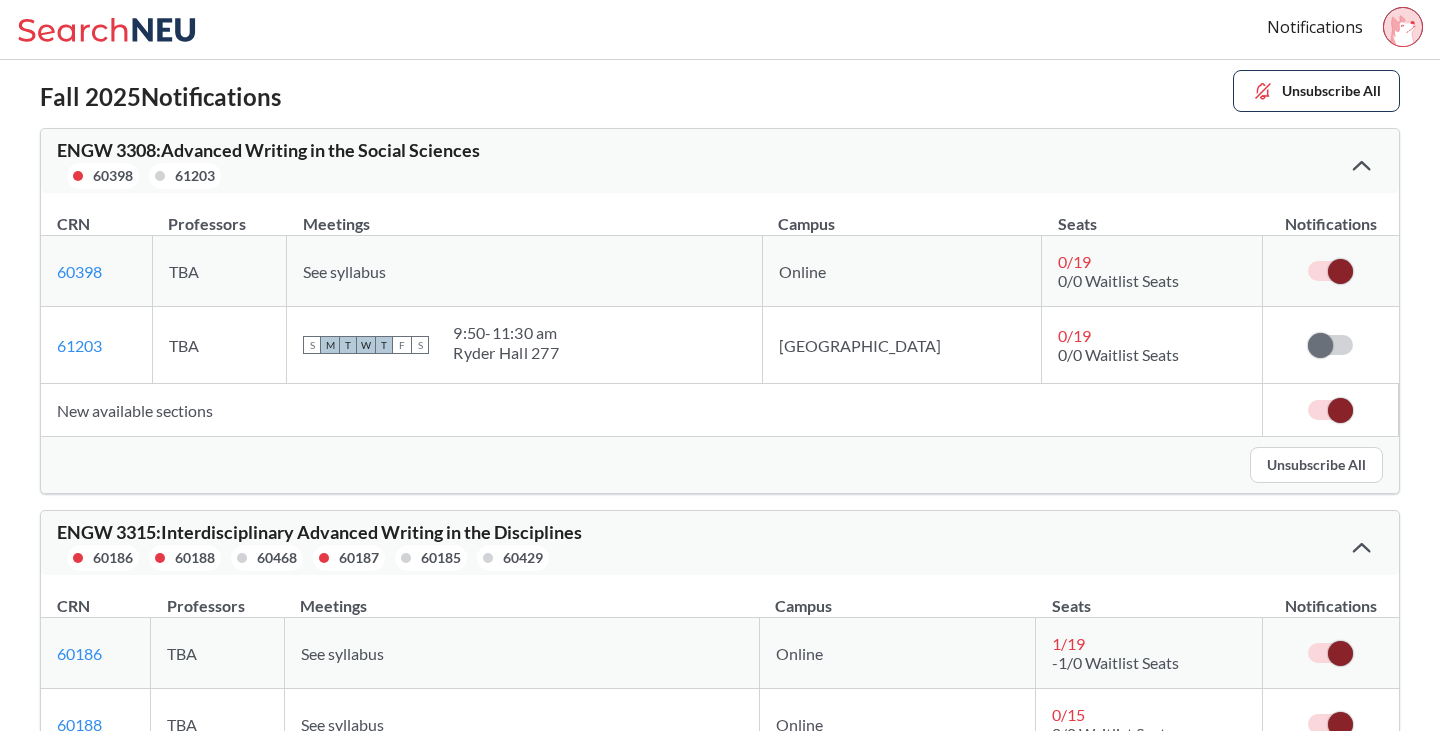 click on "Unsubscribe All" at bounding box center (1316, 465) 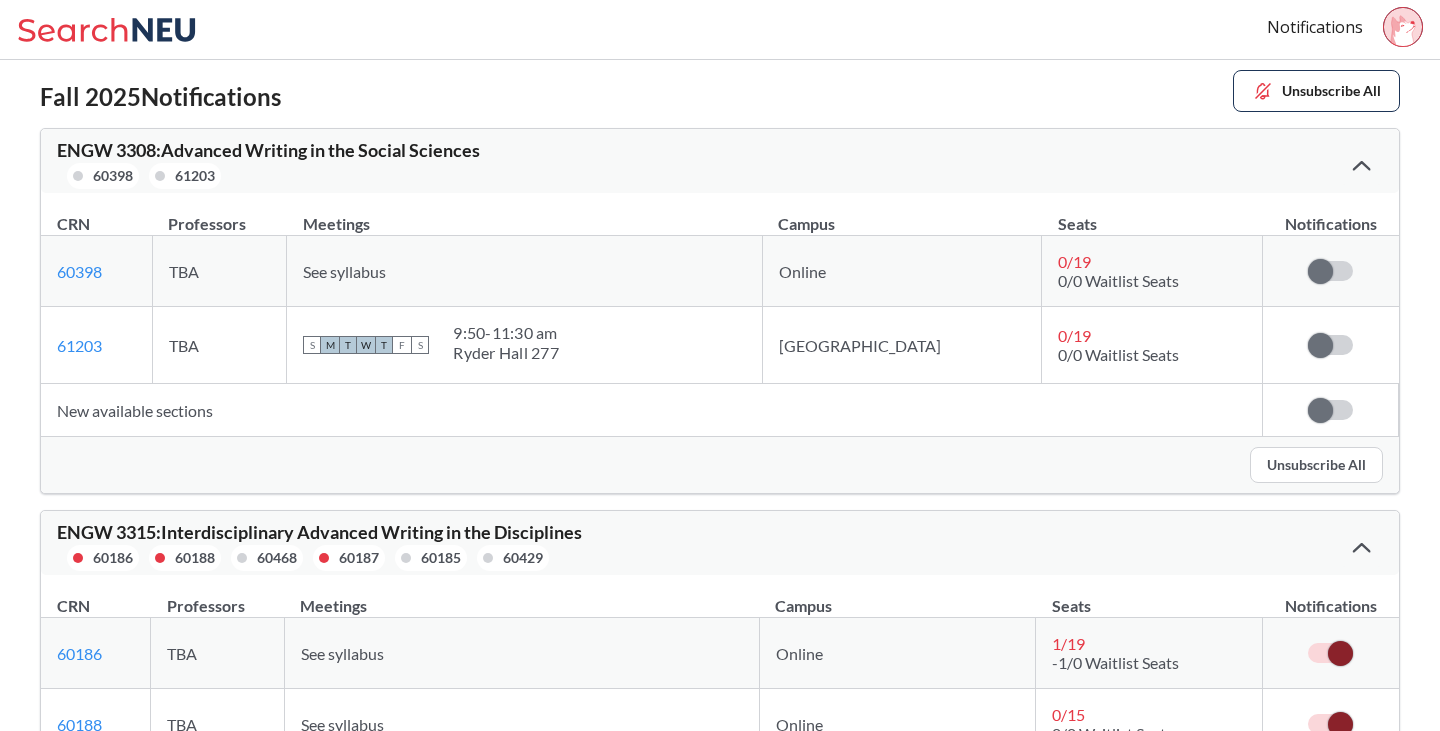 click on "Unsubscribe All" at bounding box center (1316, 465) 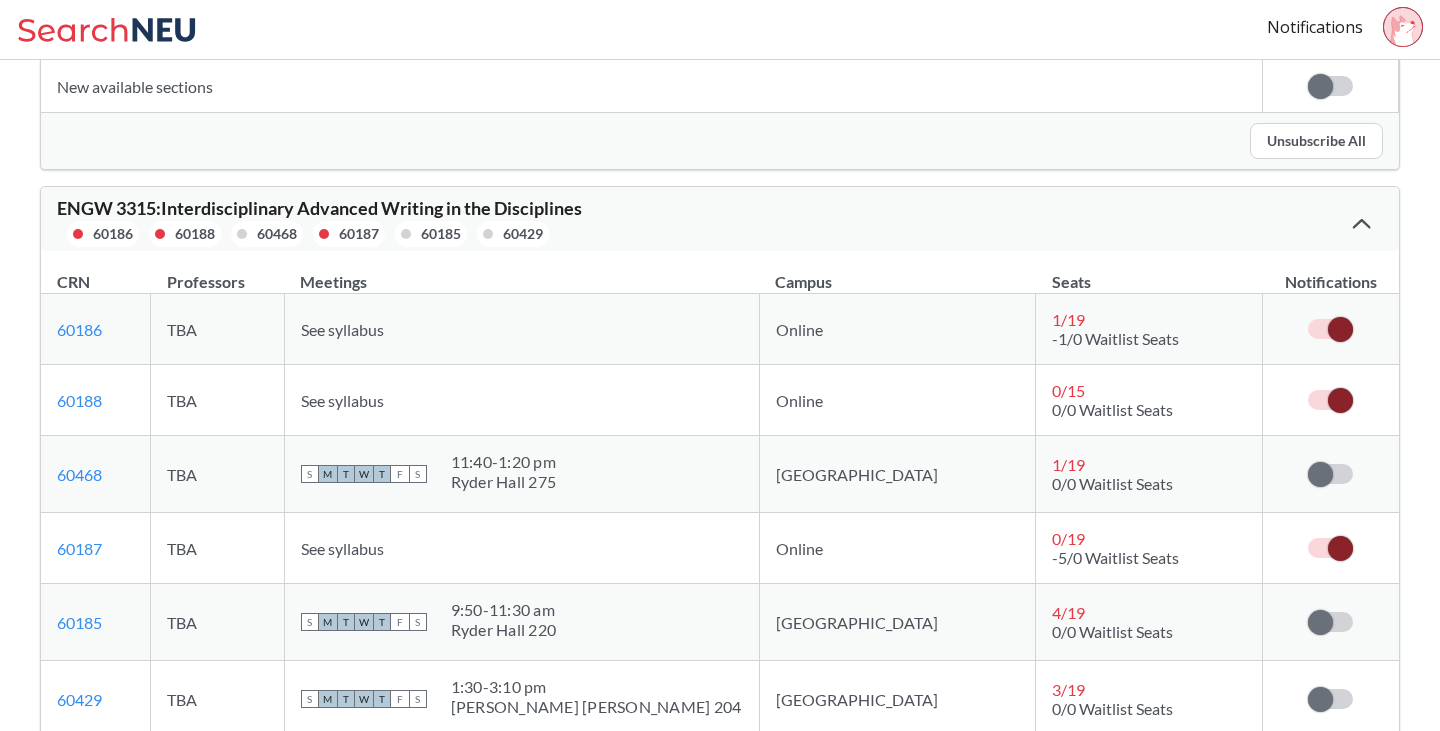 scroll, scrollTop: 456, scrollLeft: 0, axis: vertical 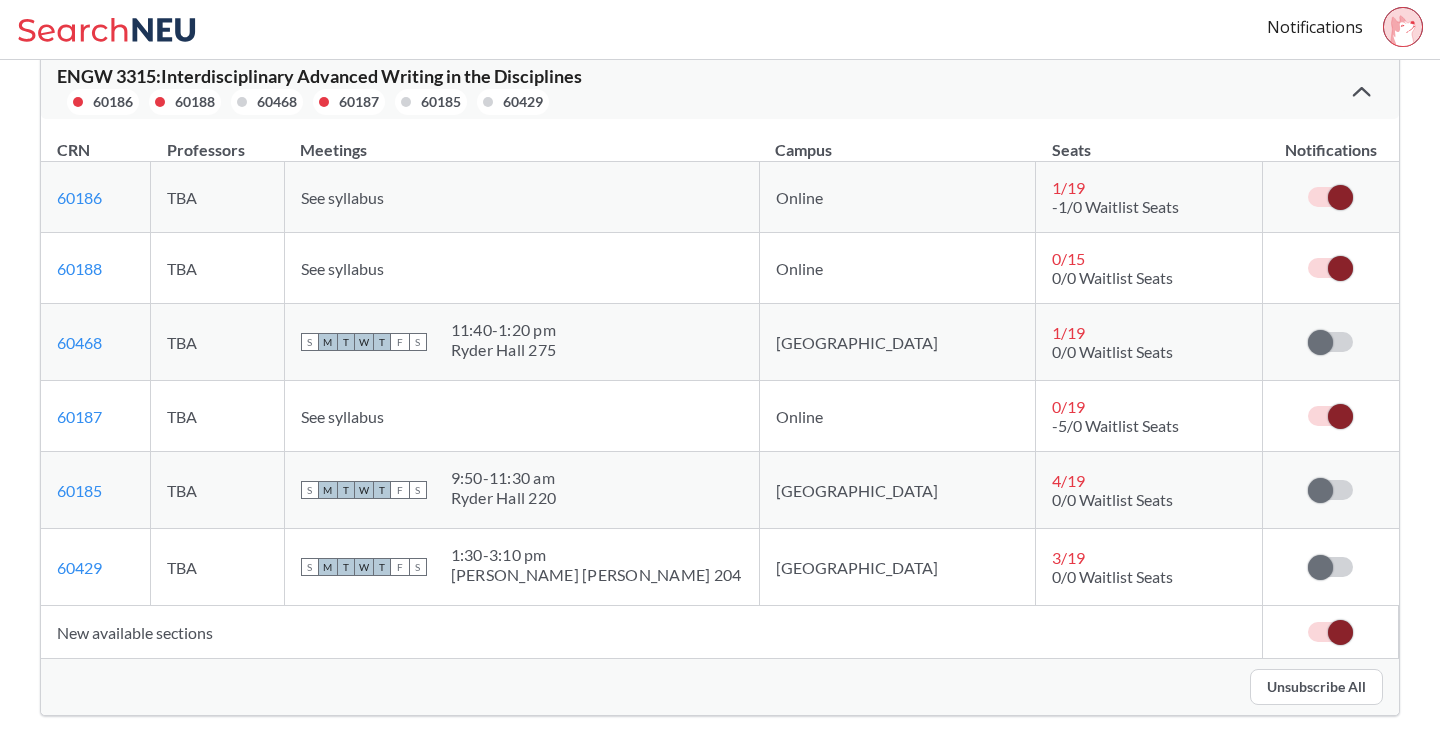click on "Unsubscribe All" at bounding box center [1316, 687] 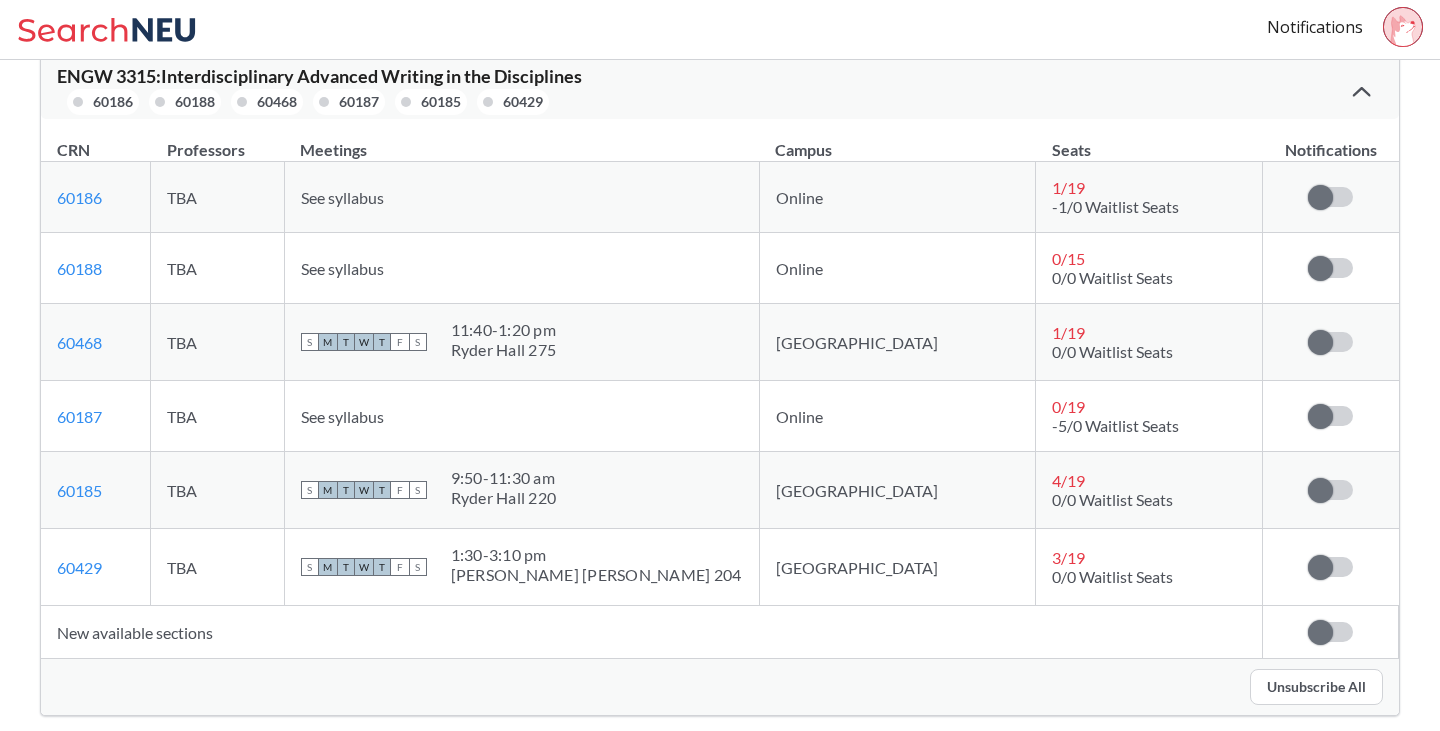 click 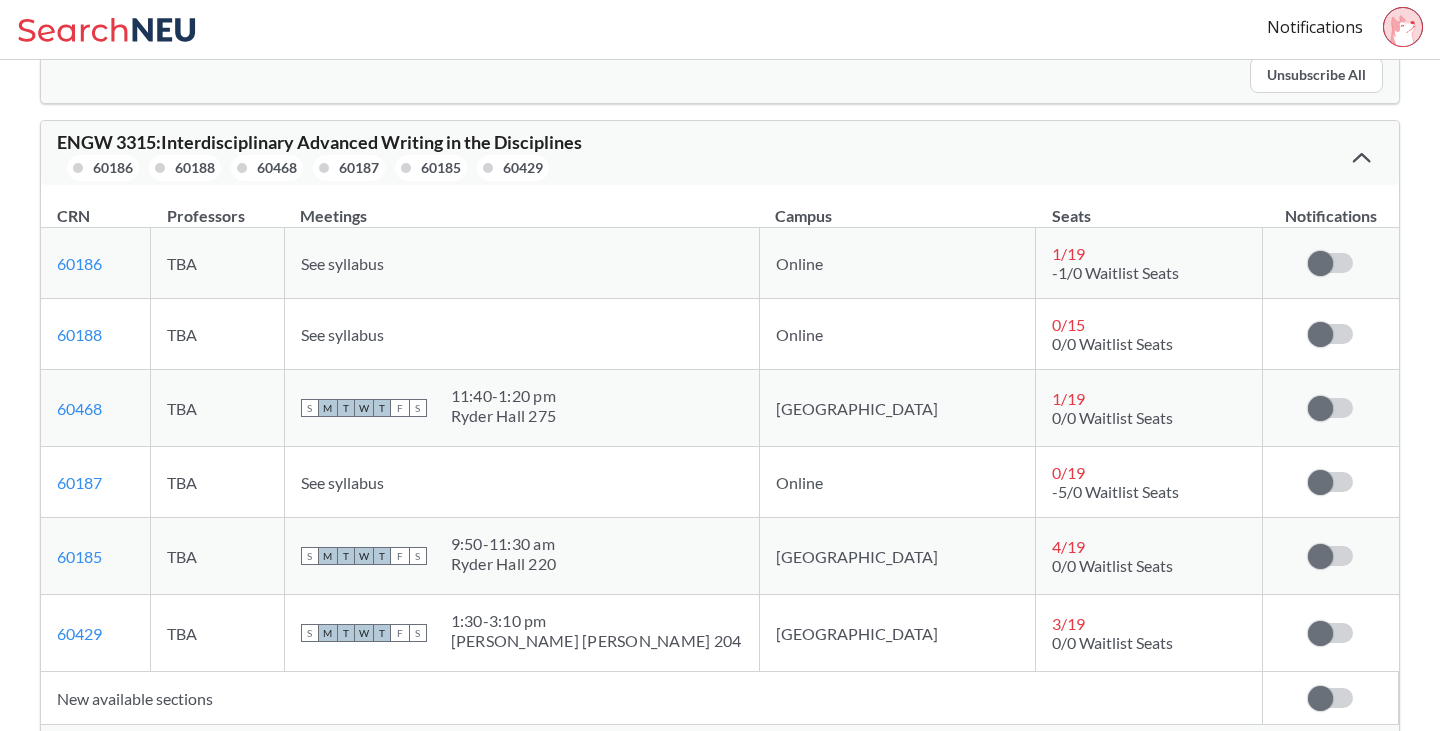 scroll, scrollTop: 0, scrollLeft: 0, axis: both 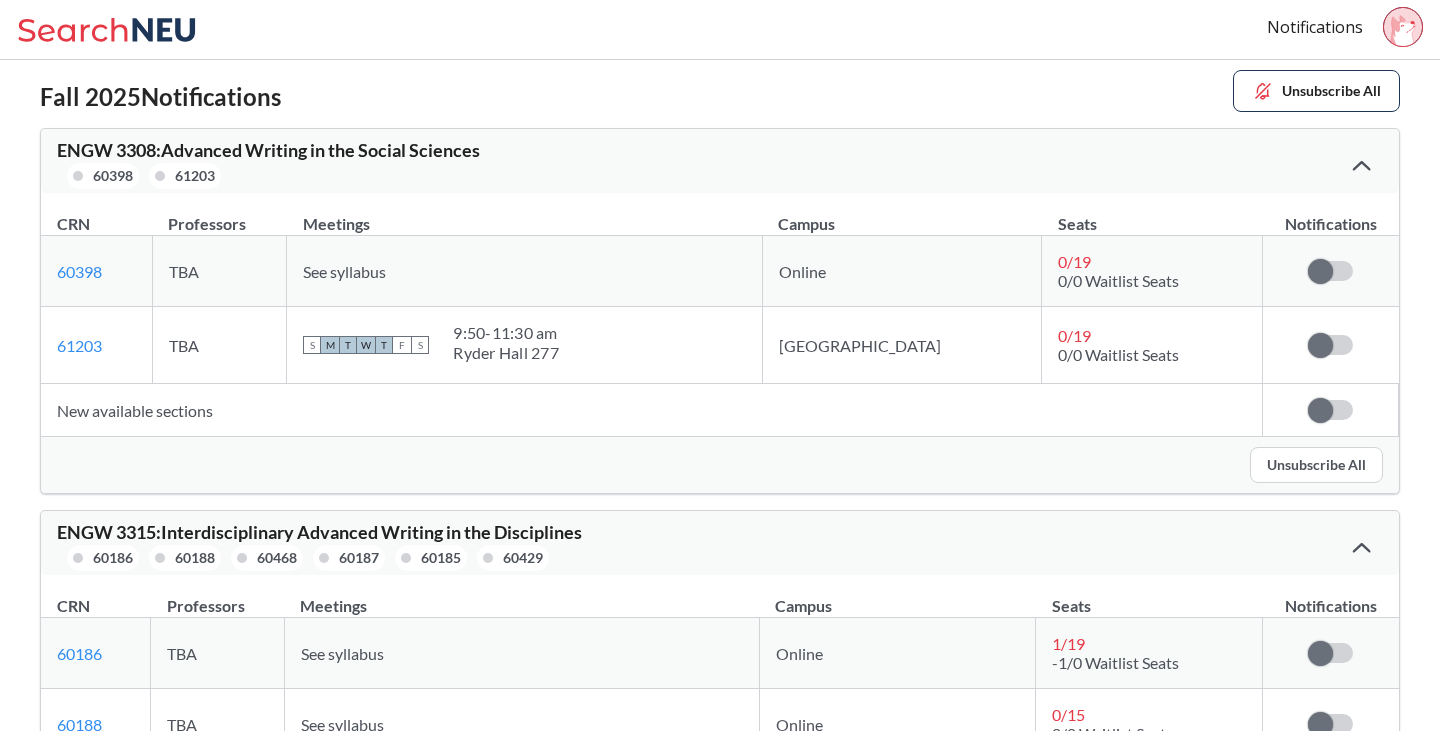 click 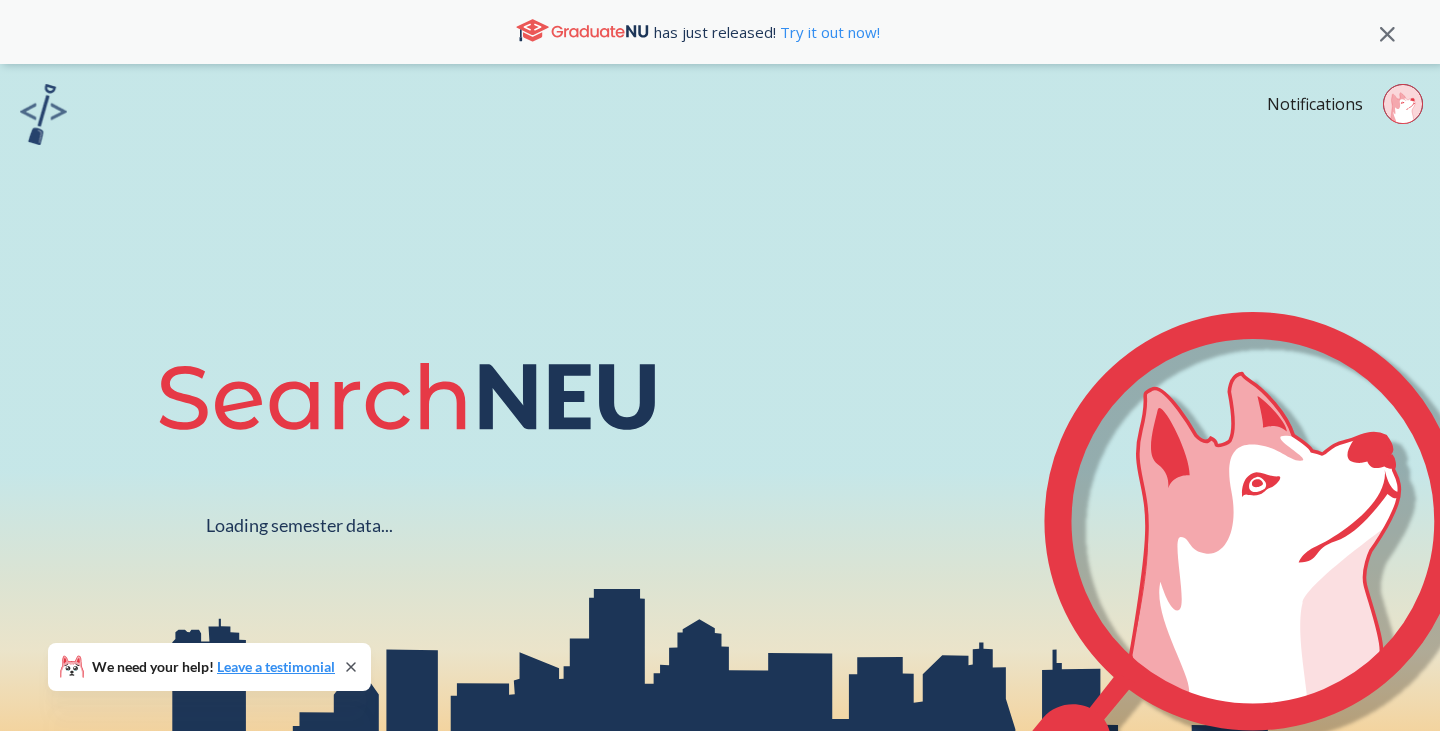scroll, scrollTop: 0, scrollLeft: 0, axis: both 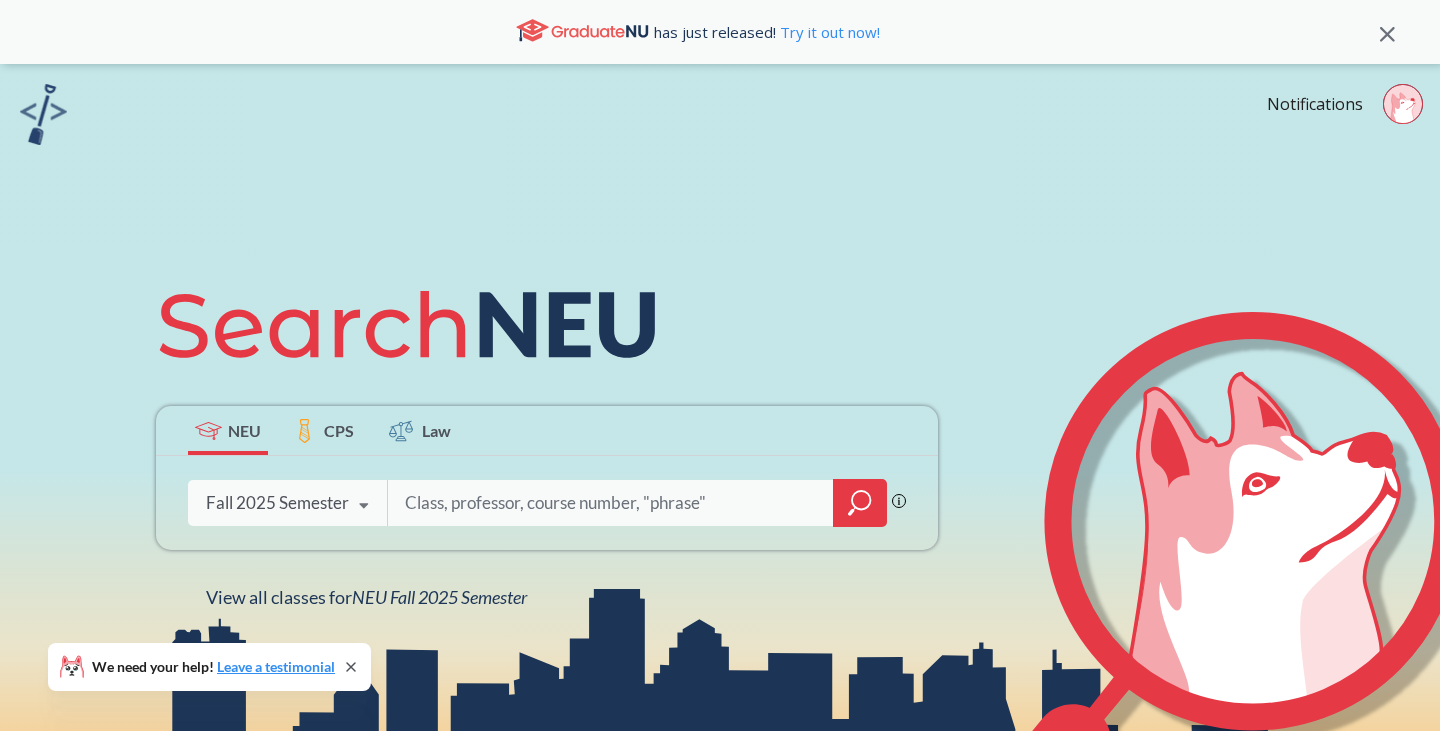 click at bounding box center [364, 506] 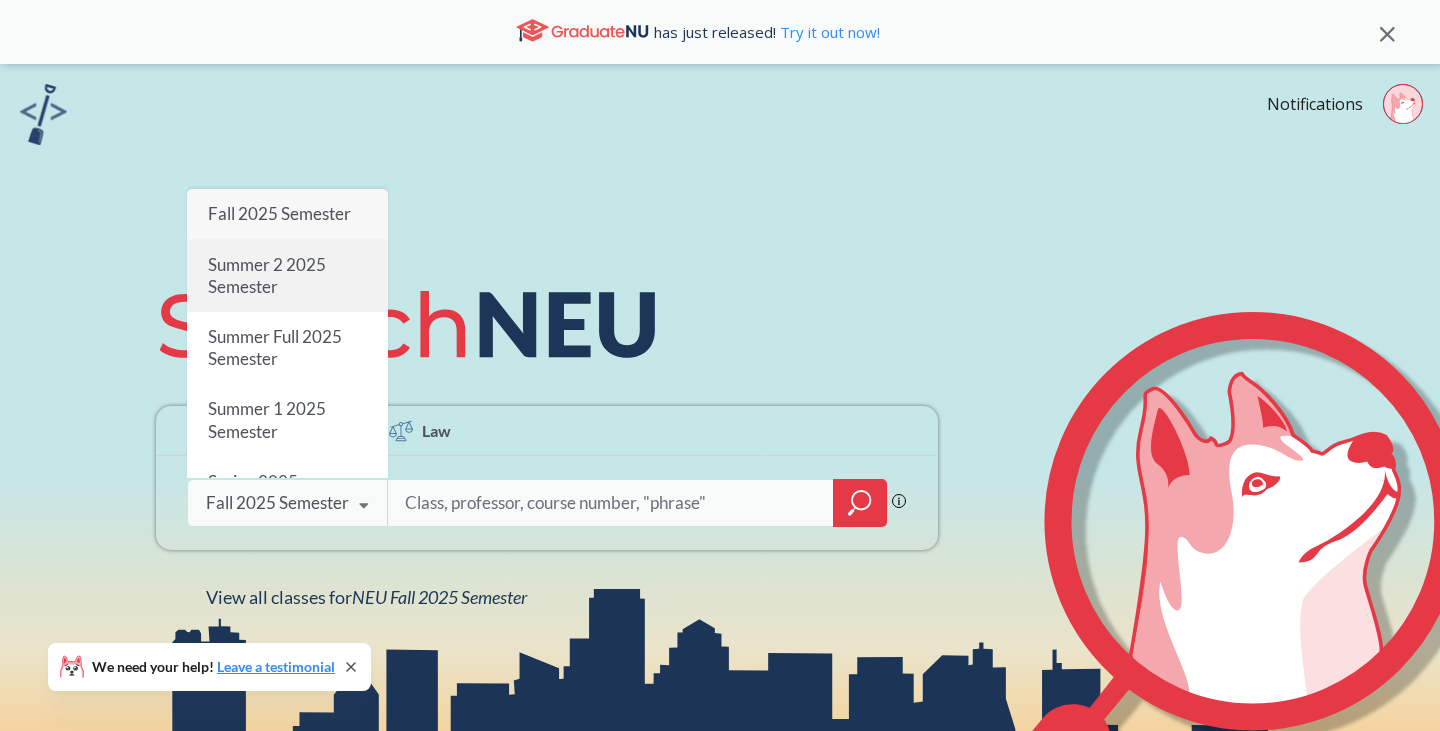click on "Summer 2 2025 Semester" at bounding box center [287, 276] 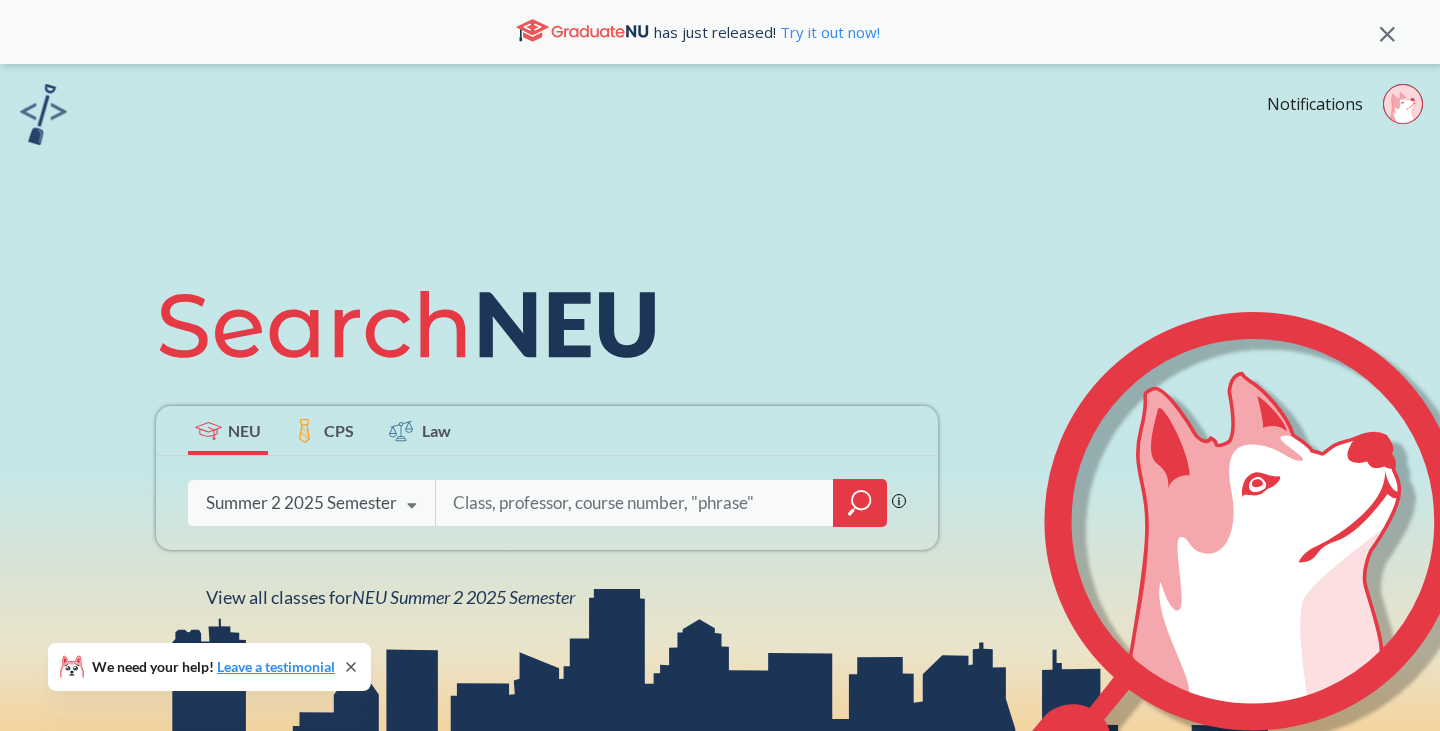 click at bounding box center (635, 503) 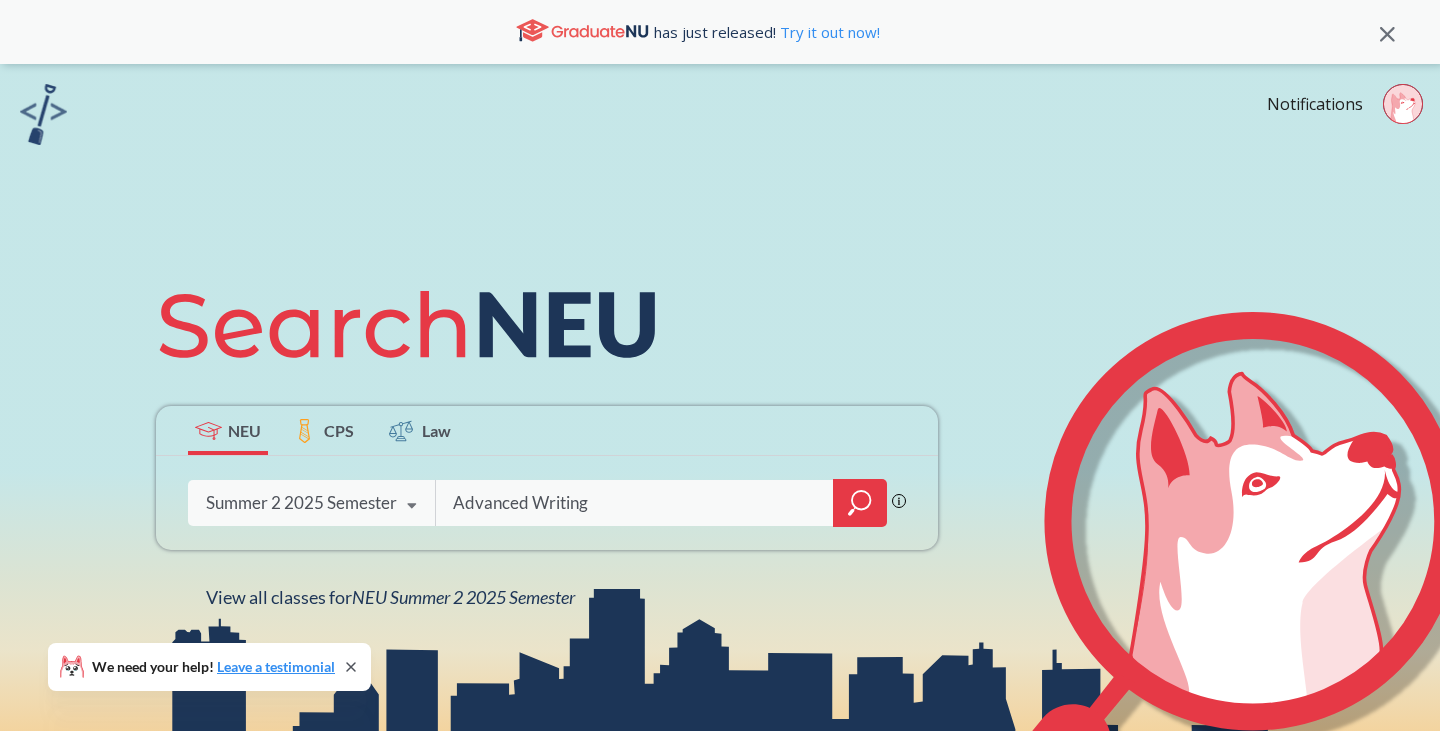 type on "Advanced Writing" 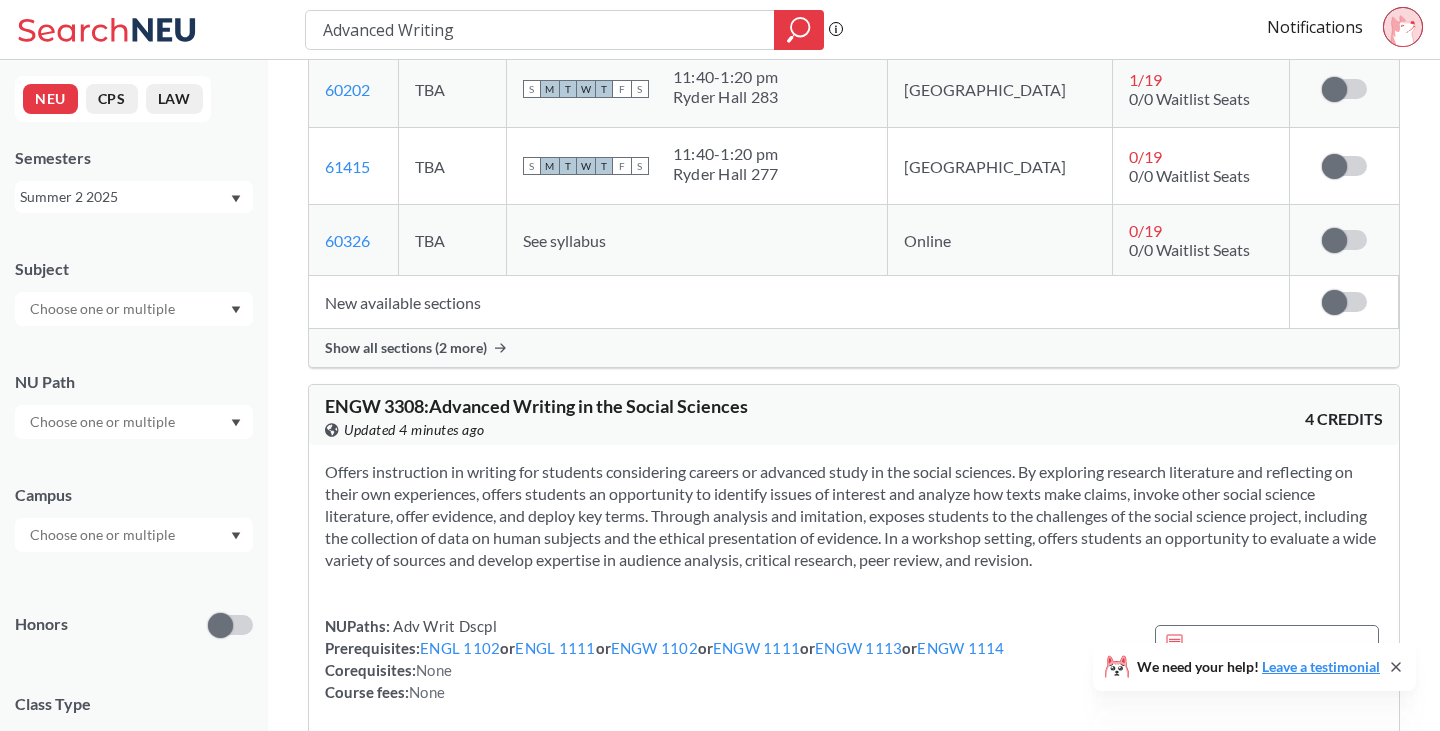 scroll, scrollTop: 954, scrollLeft: 0, axis: vertical 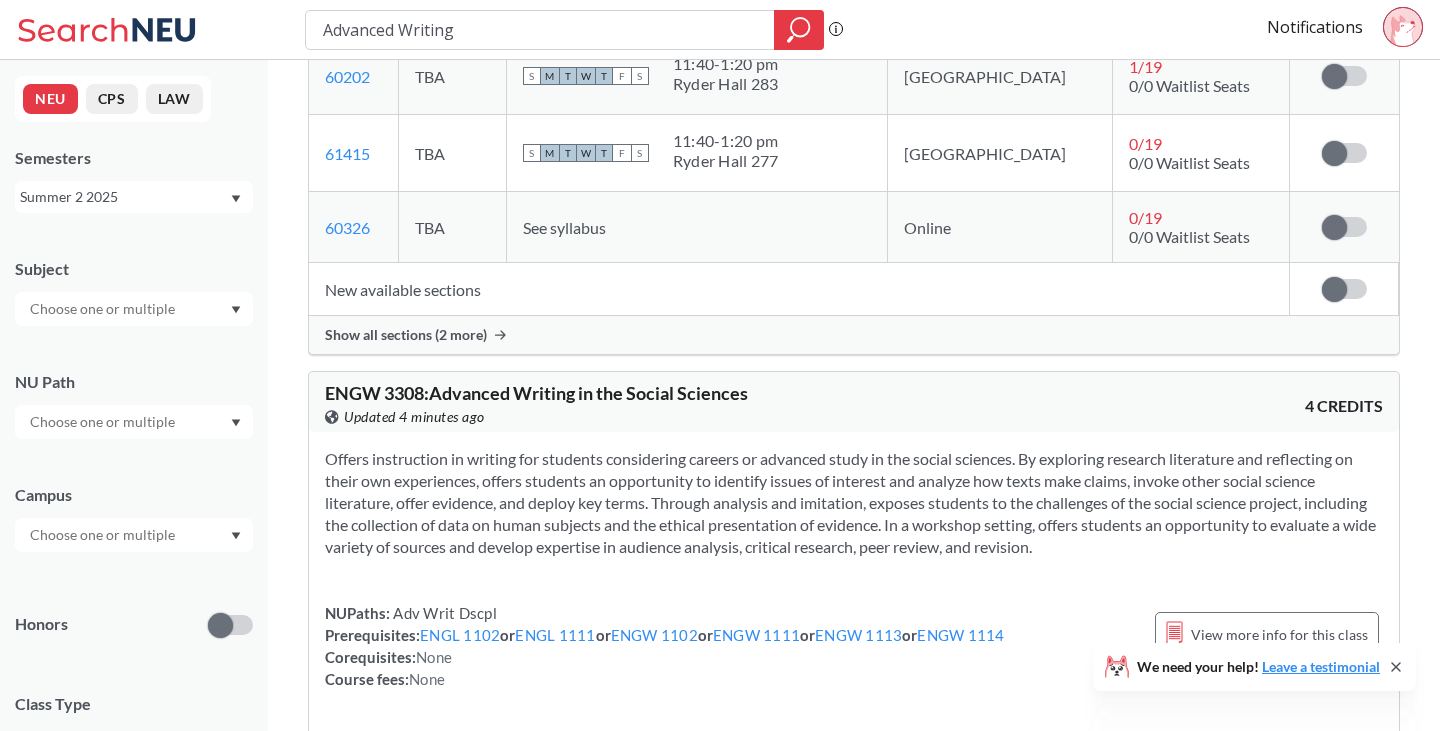 click on "ENGW   3311 :  Advanced Writing for Prelaw View this course on Banner. Updated 4 minutes ago 4 CREDITS
Offers instruction in writing for students considering legal careers. Introduces students to legal reasoning and to the contexts, purposes, genres, audiences, and styles of legal writing. Emphasizes the role of writing and argument in U.S. legal culture. Using strategies drawn from rhetorical theory and criticism, students examine briefs, memoranda, opinions, and other legal texts to identify and describe techniques of analysis and persuasion. In a workshop setting, offers students an opportunity to evaluate a wide variety of sources and develop expertise in audience analysis, critical research, peer review, and revision.
NUPaths:   Adv Writ Dscpl Prerequisites:  ENGL 1102  or  ENGL 1111  or  ENGW 1102  or  ENGW 1111  or  ENGW 1113  or  ENGW 1114 Corequisites:  None Course fees:  None View more info for this class CRN  Professors   Meetings   Campus   Seats   Notifications  60331 TBA See syllabus" at bounding box center [854, 2166] 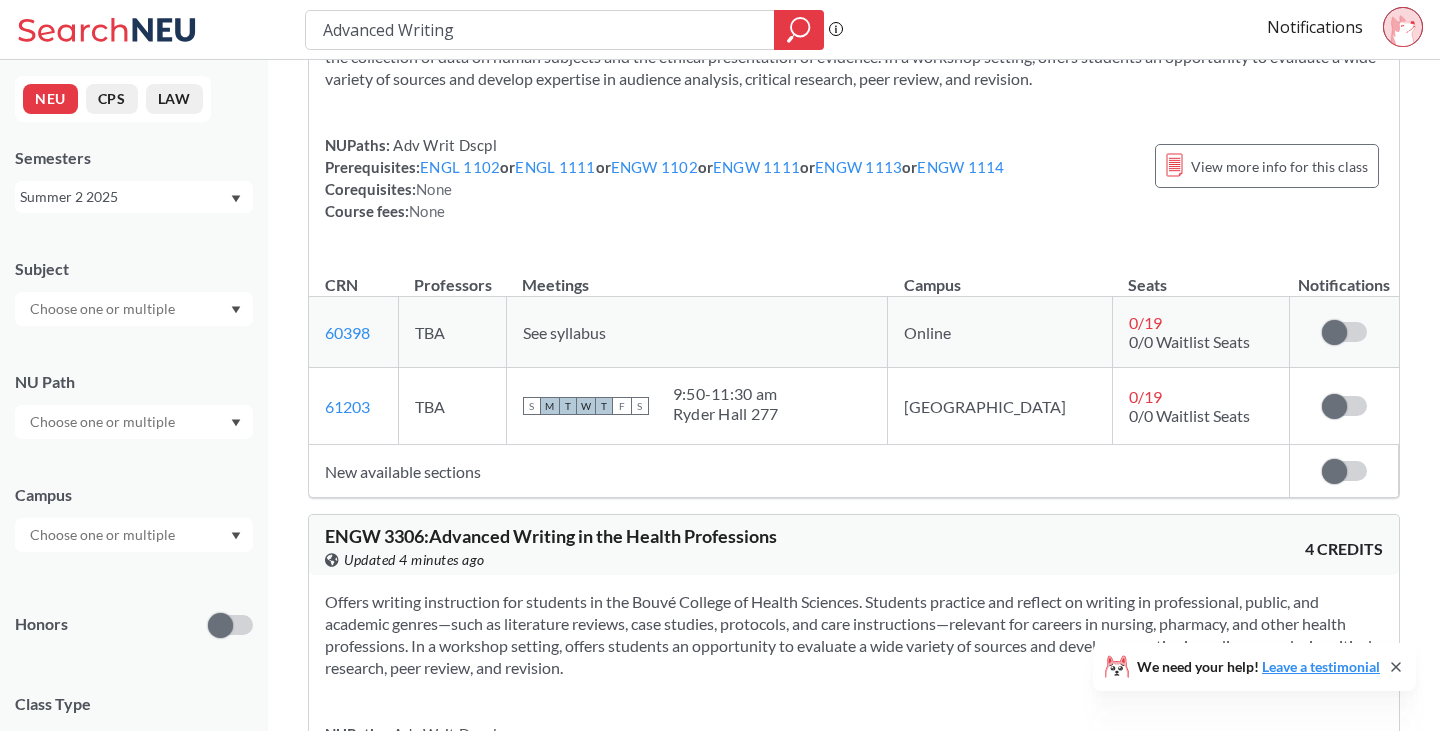 scroll, scrollTop: 1424, scrollLeft: 0, axis: vertical 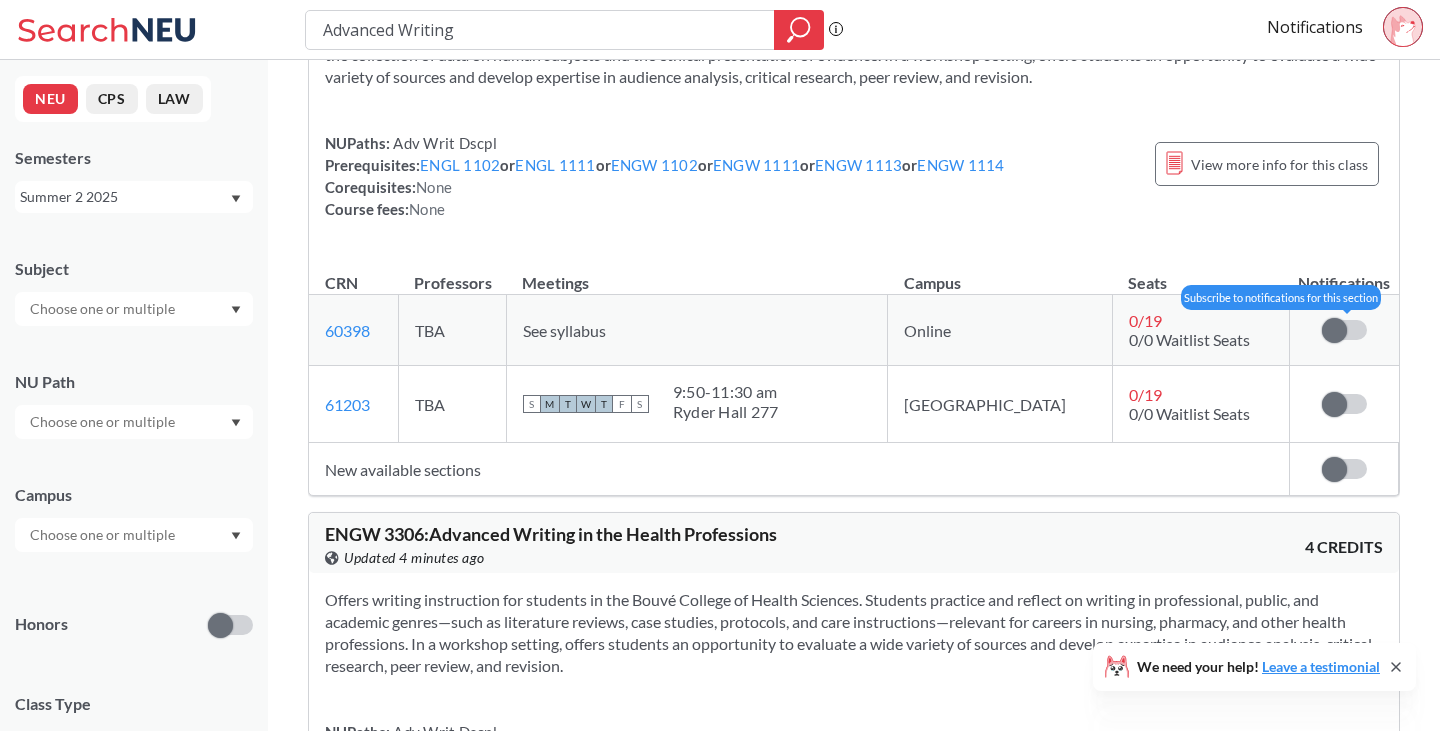 click at bounding box center [1344, 330] 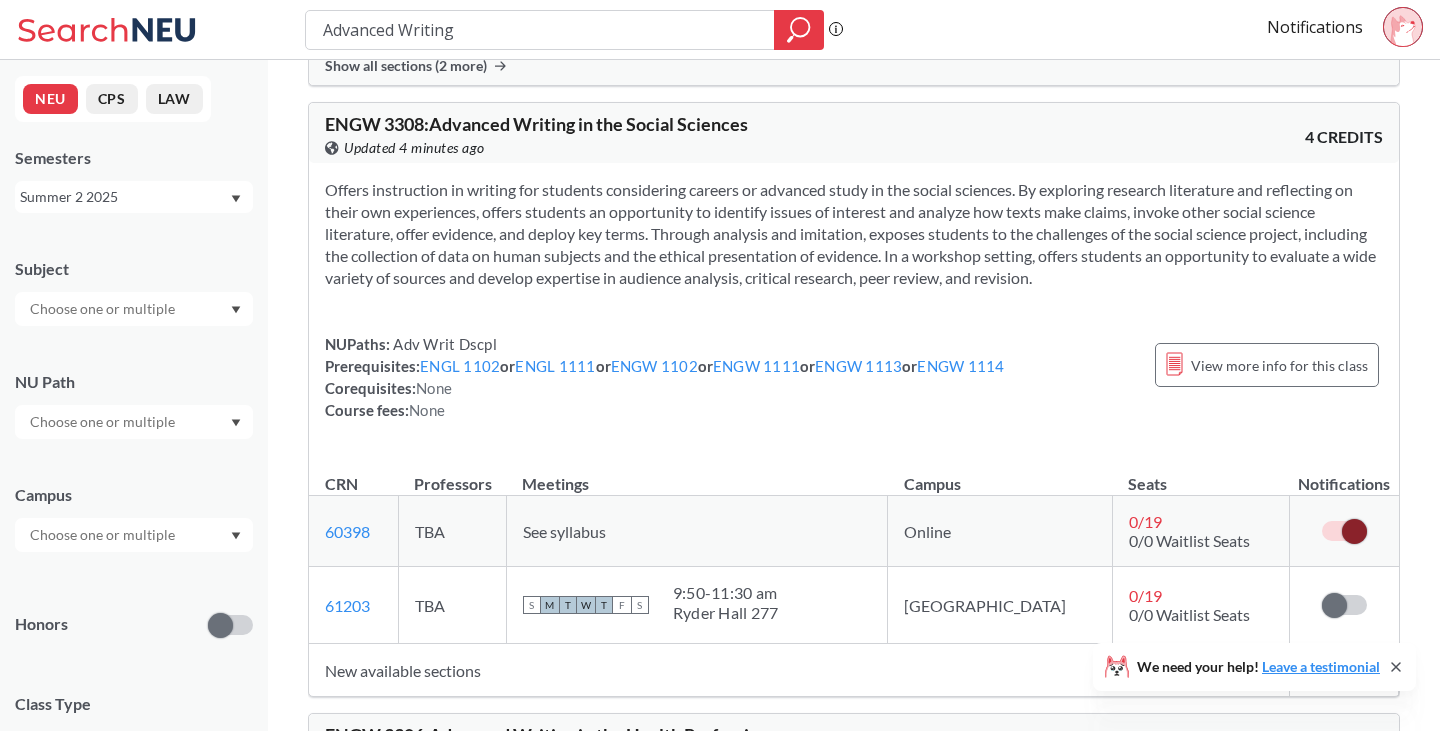 scroll, scrollTop: 1122, scrollLeft: 0, axis: vertical 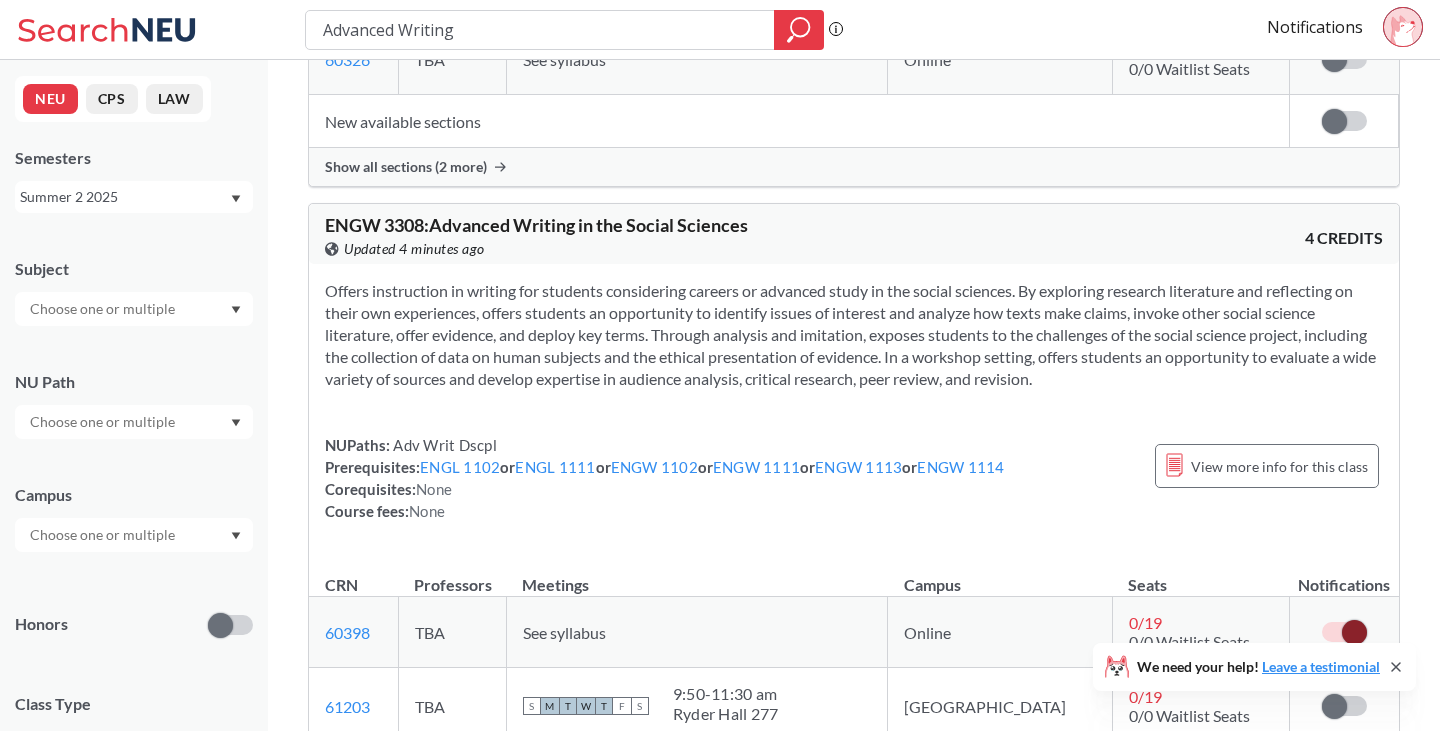 click on "Offers instruction in writing for students considering careers or advanced study in the social sciences. By exploring research literature and reflecting on their own experiences, offers students an opportunity to identify issues of interest and analyze how texts make claims, invoke other social science literature, offer evidence, and deploy key terms. Through analysis and imitation, exposes students to the challenges of the social science project, including the collection of data on human subjects and the ethical presentation of evidence. In a workshop setting, offers students an opportunity to evaluate a wide variety of sources and develop expertise in audience analysis, critical research, peer review, and revision." at bounding box center [854, 335] 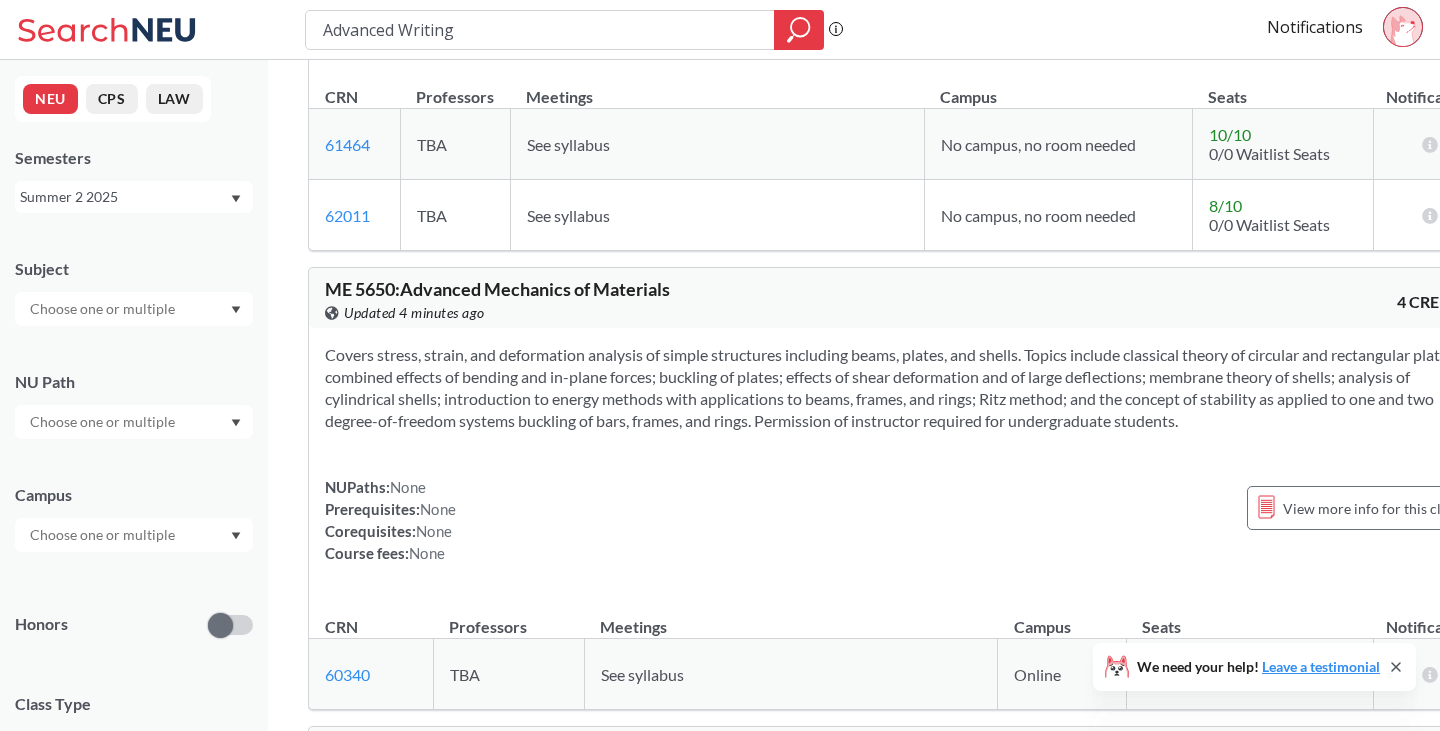 scroll, scrollTop: 2909, scrollLeft: 0, axis: vertical 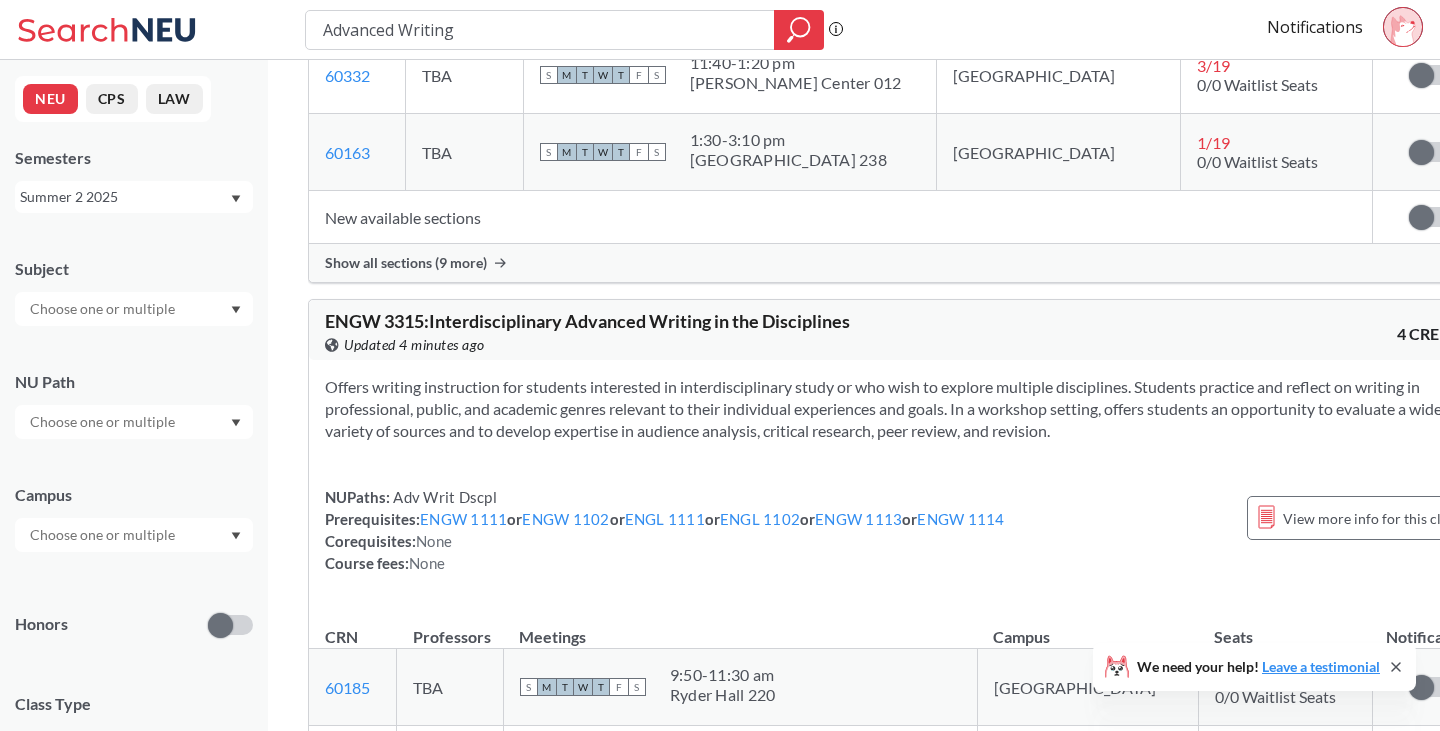 click on "ENGW   3315 :  Interdisciplinary Advanced Writing in the Disciplines View this course on Banner. Updated 4 minutes ago 4 CREDITS" at bounding box center [900, 330] 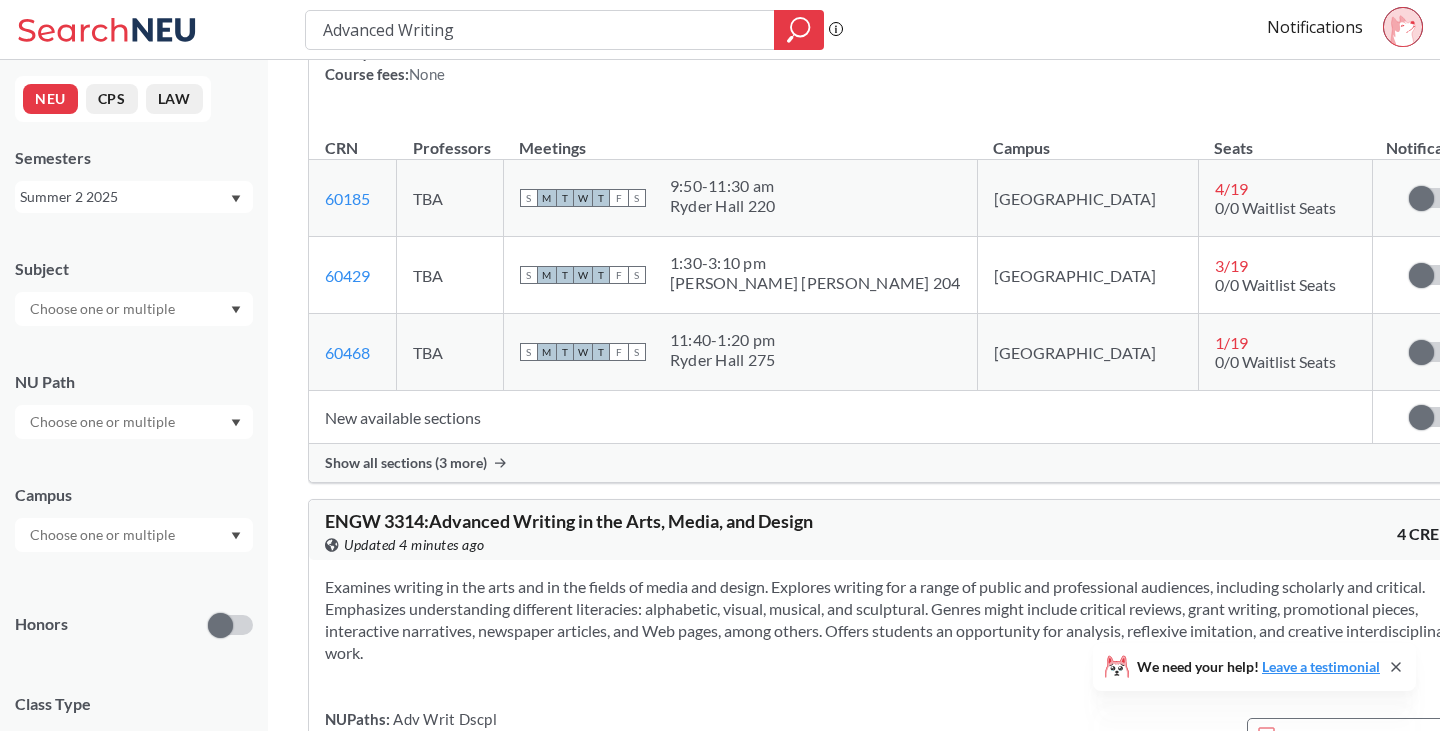 scroll, scrollTop: 3391, scrollLeft: 0, axis: vertical 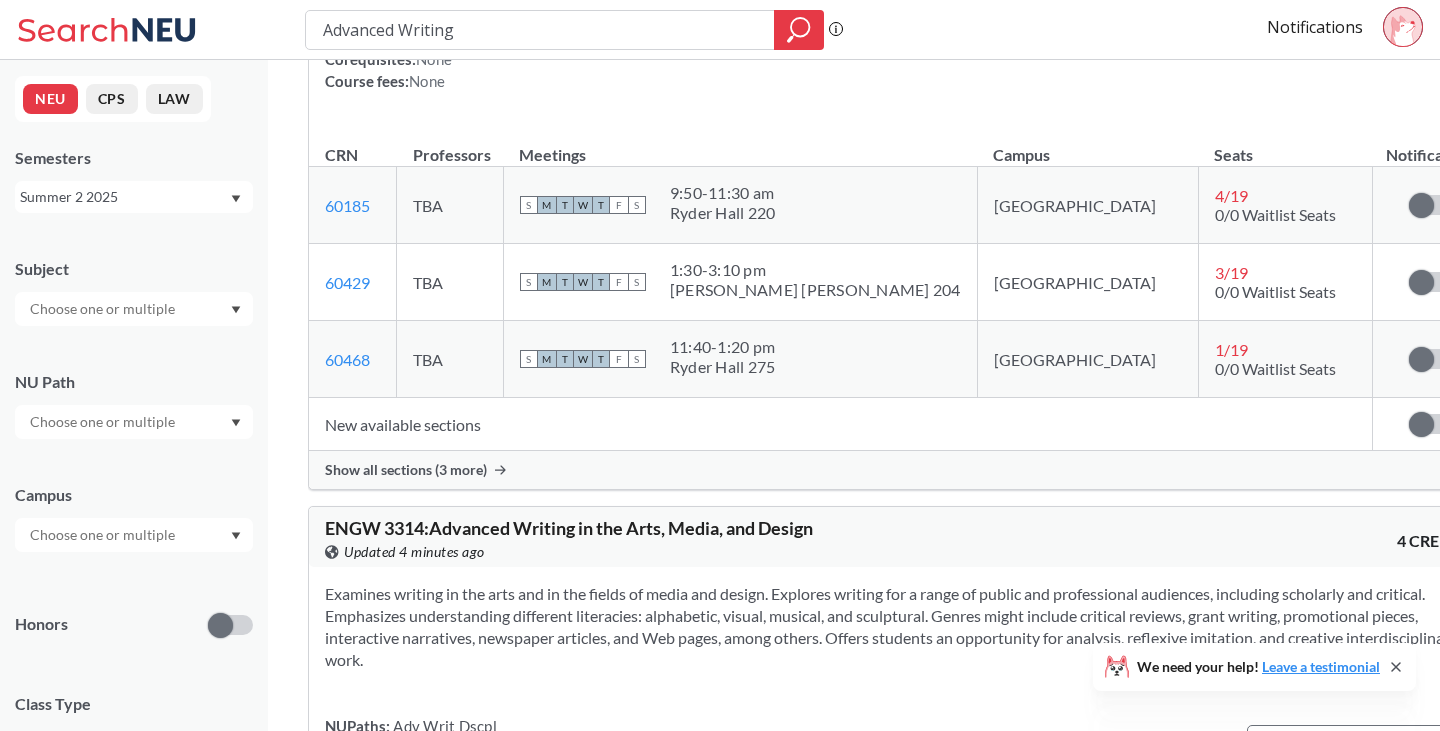 click on "Show all sections (3 more)" at bounding box center [406, 470] 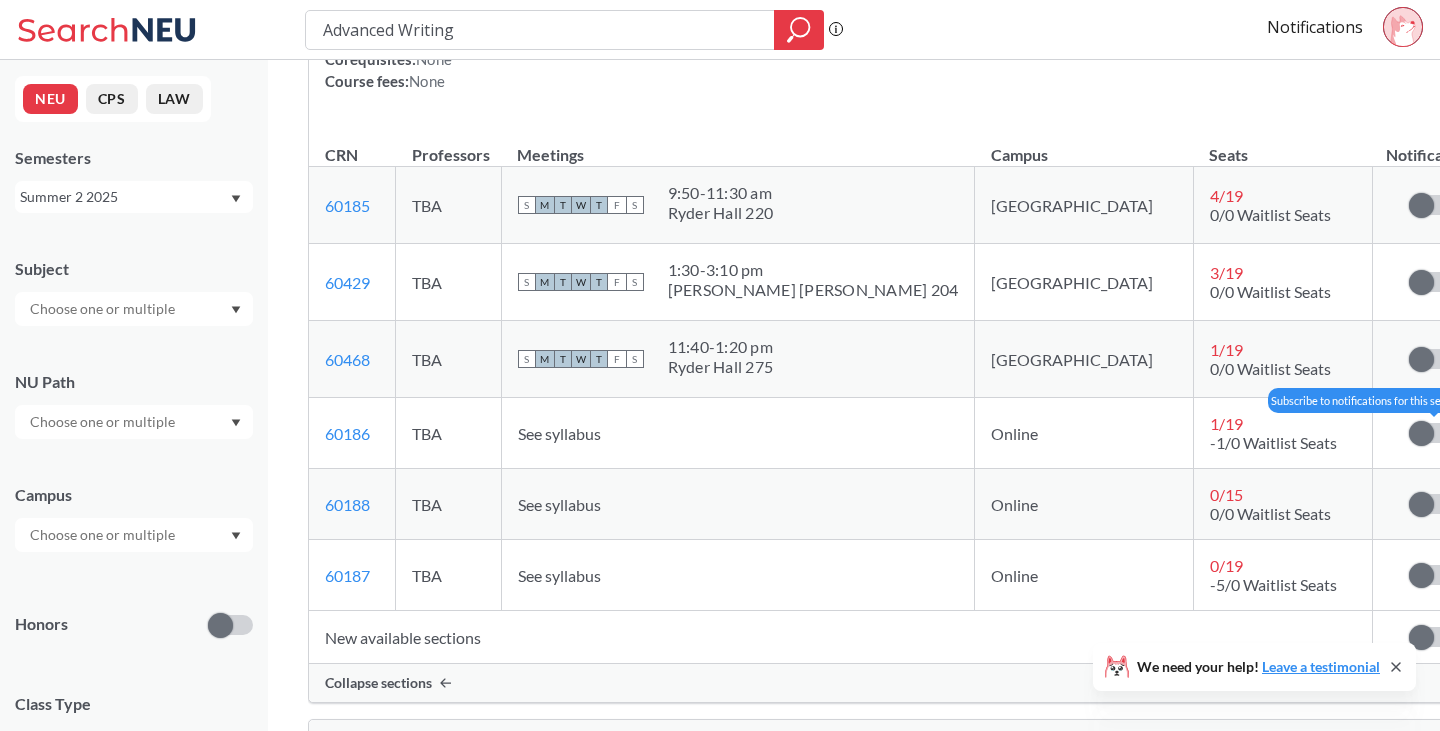 click at bounding box center (1409, 423) 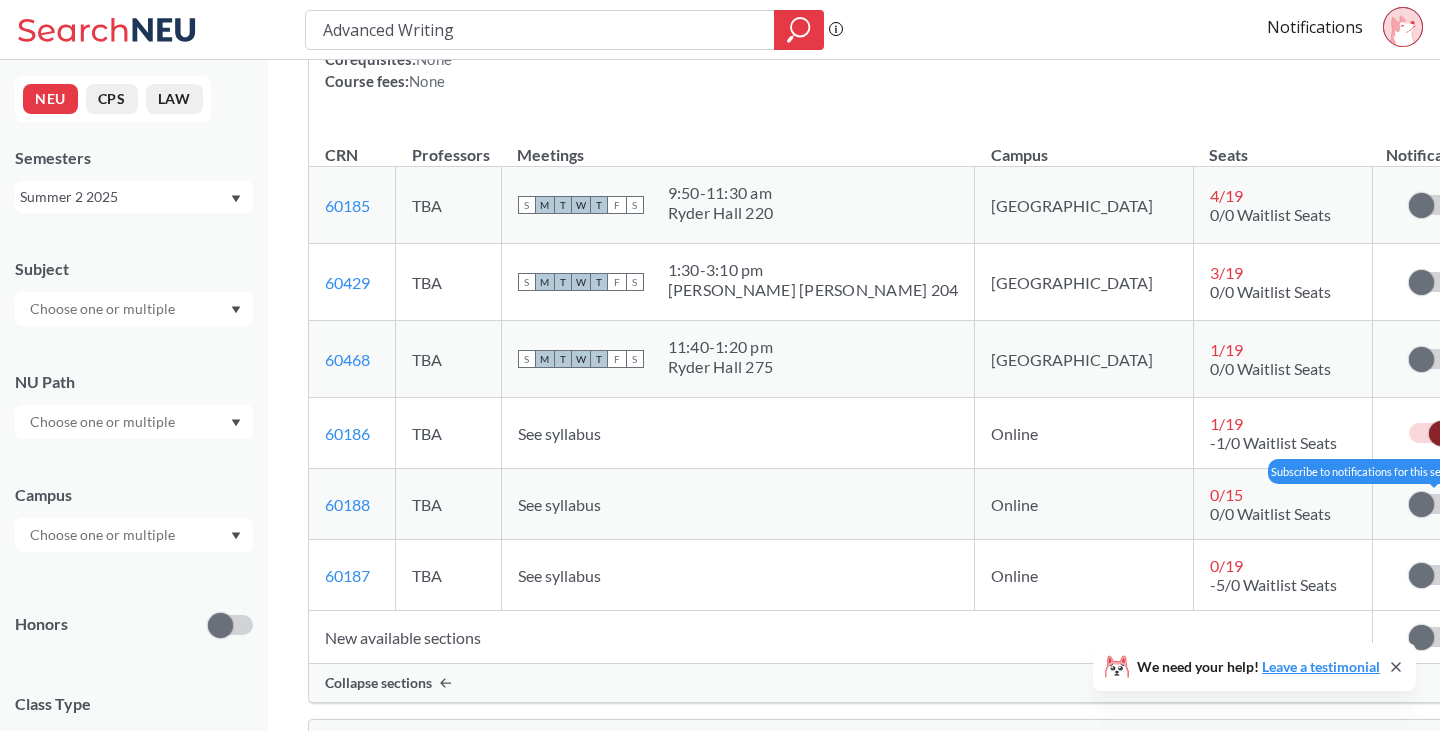 click at bounding box center (1431, 504) 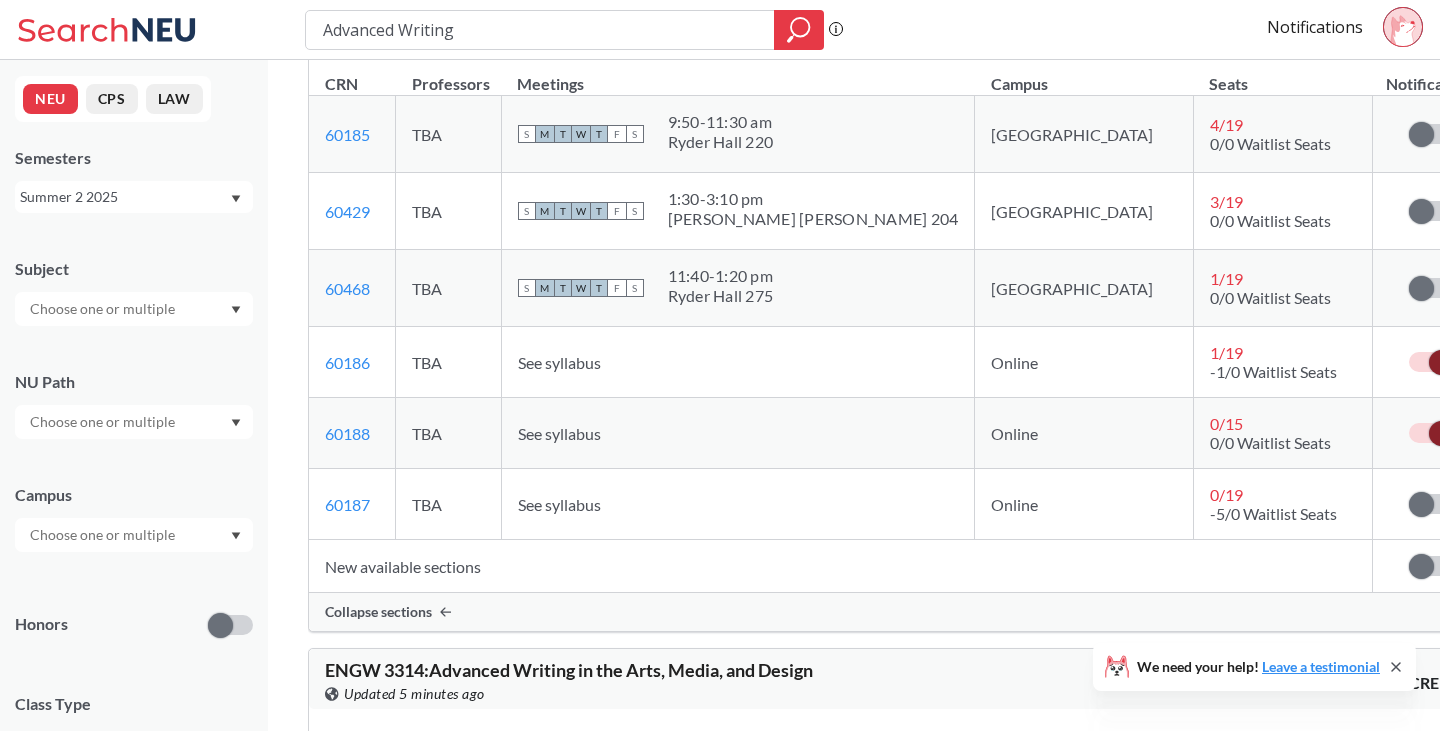 scroll, scrollTop: 3465, scrollLeft: 0, axis: vertical 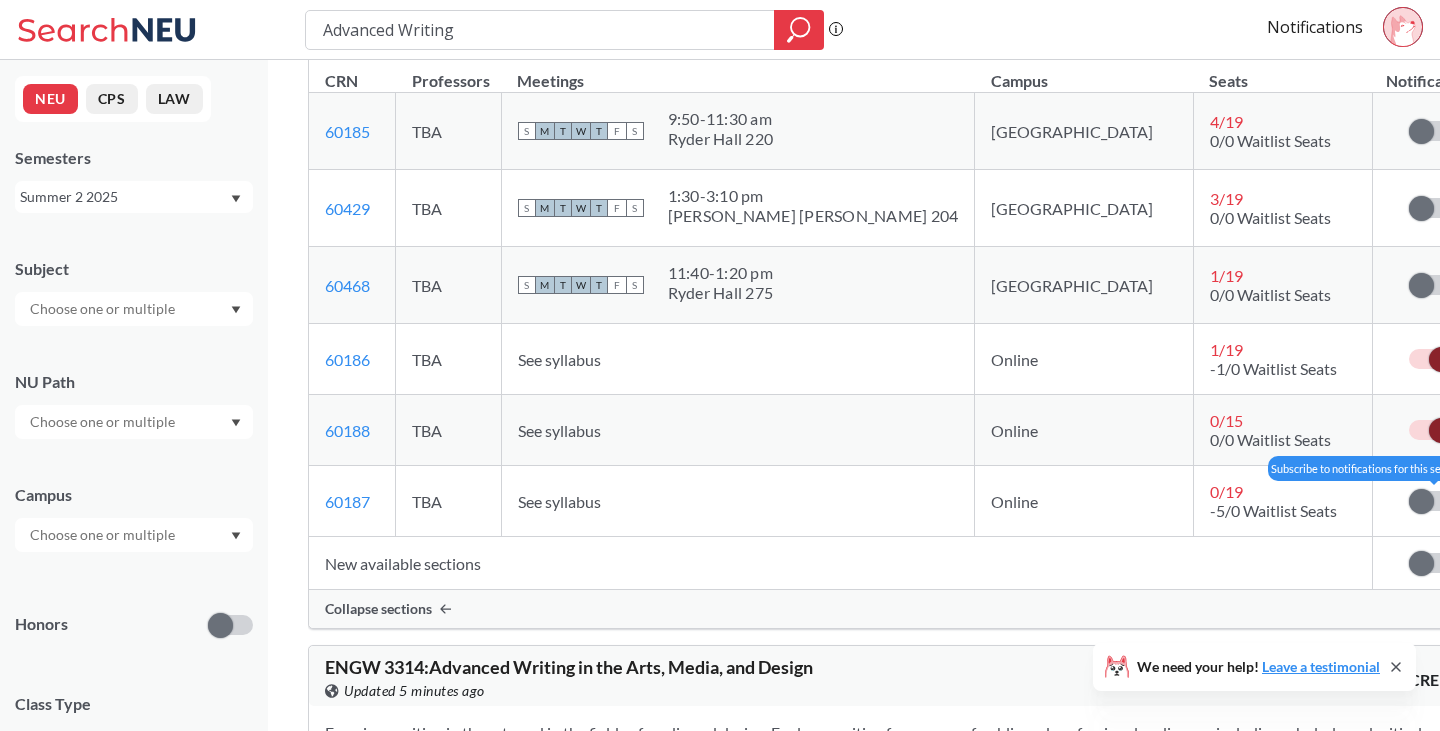 click at bounding box center [1431, 501] 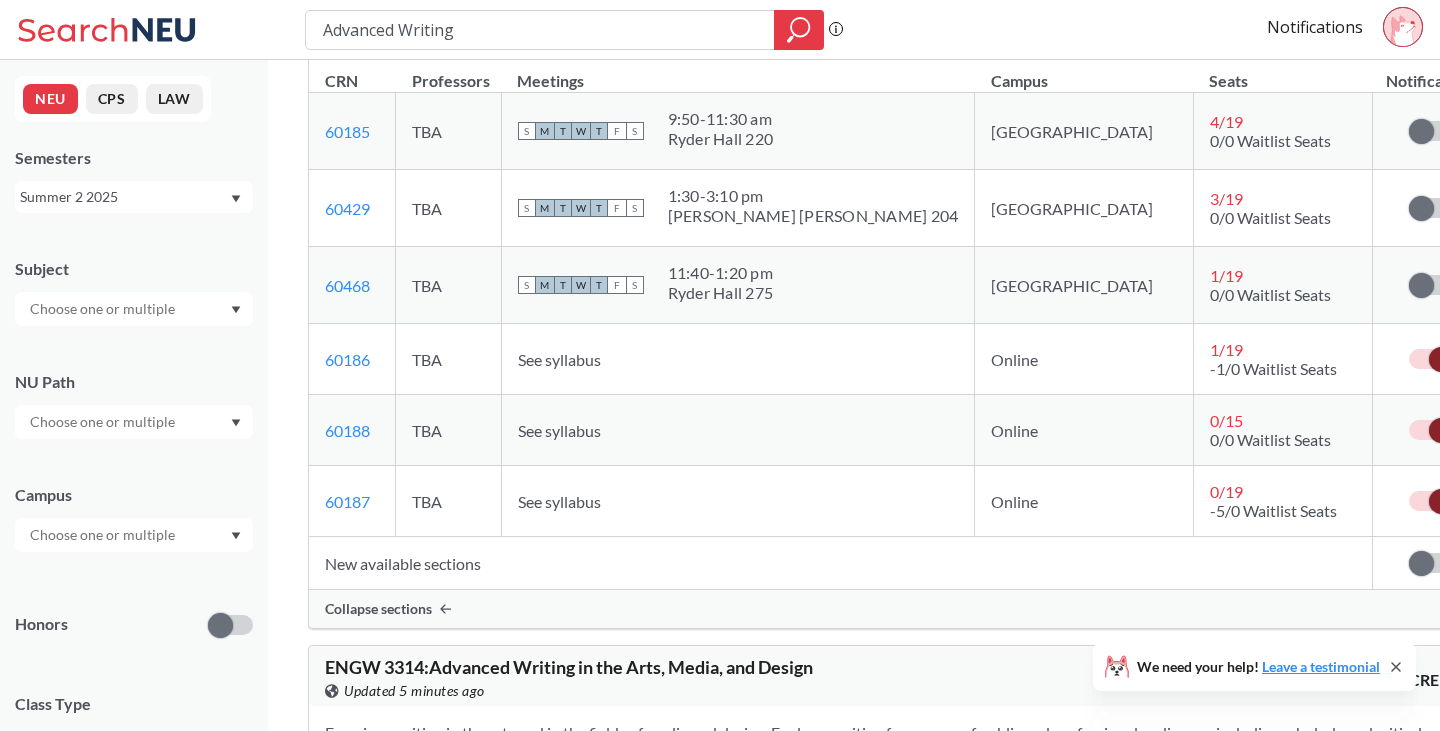click on "Seats" at bounding box center (1282, 71) 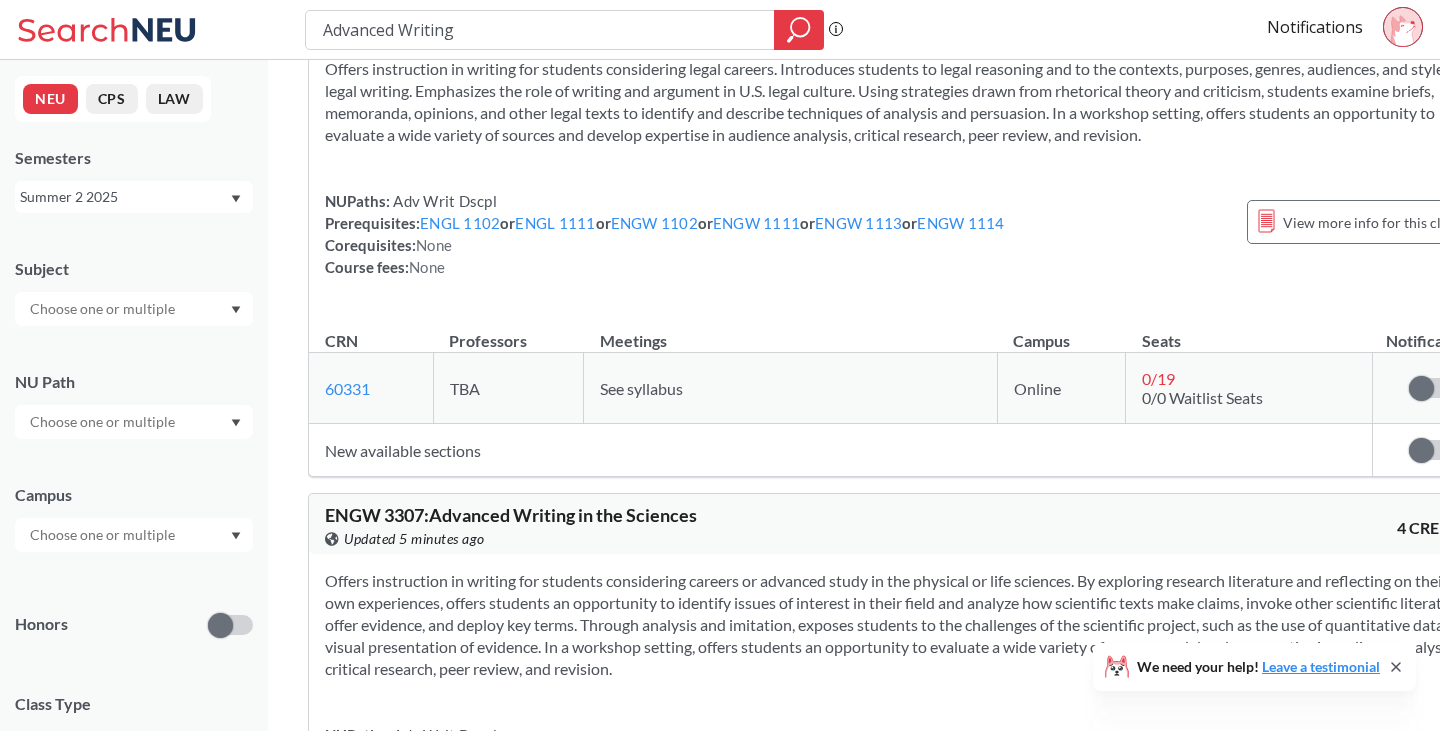 scroll, scrollTop: 0, scrollLeft: 0, axis: both 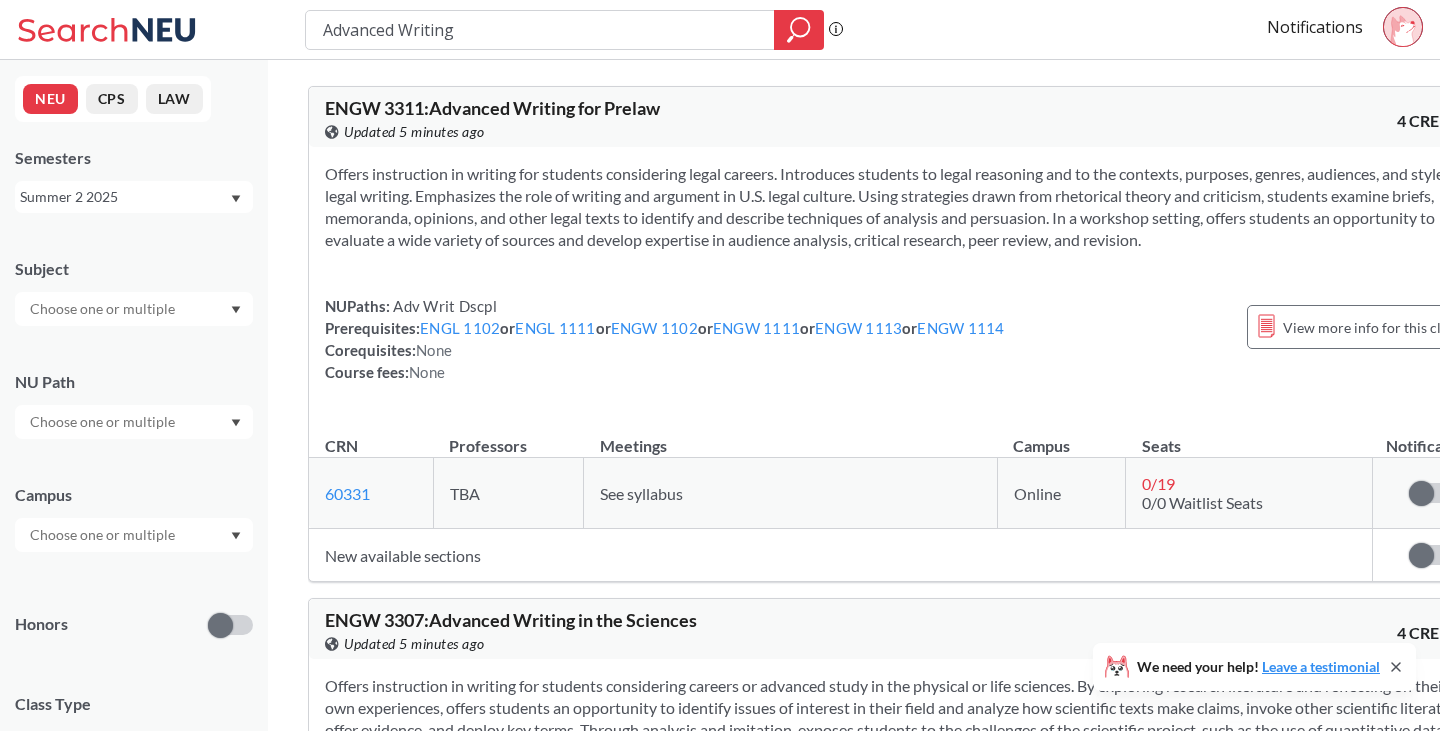 click on "Notifications" at bounding box center (1353, 30) 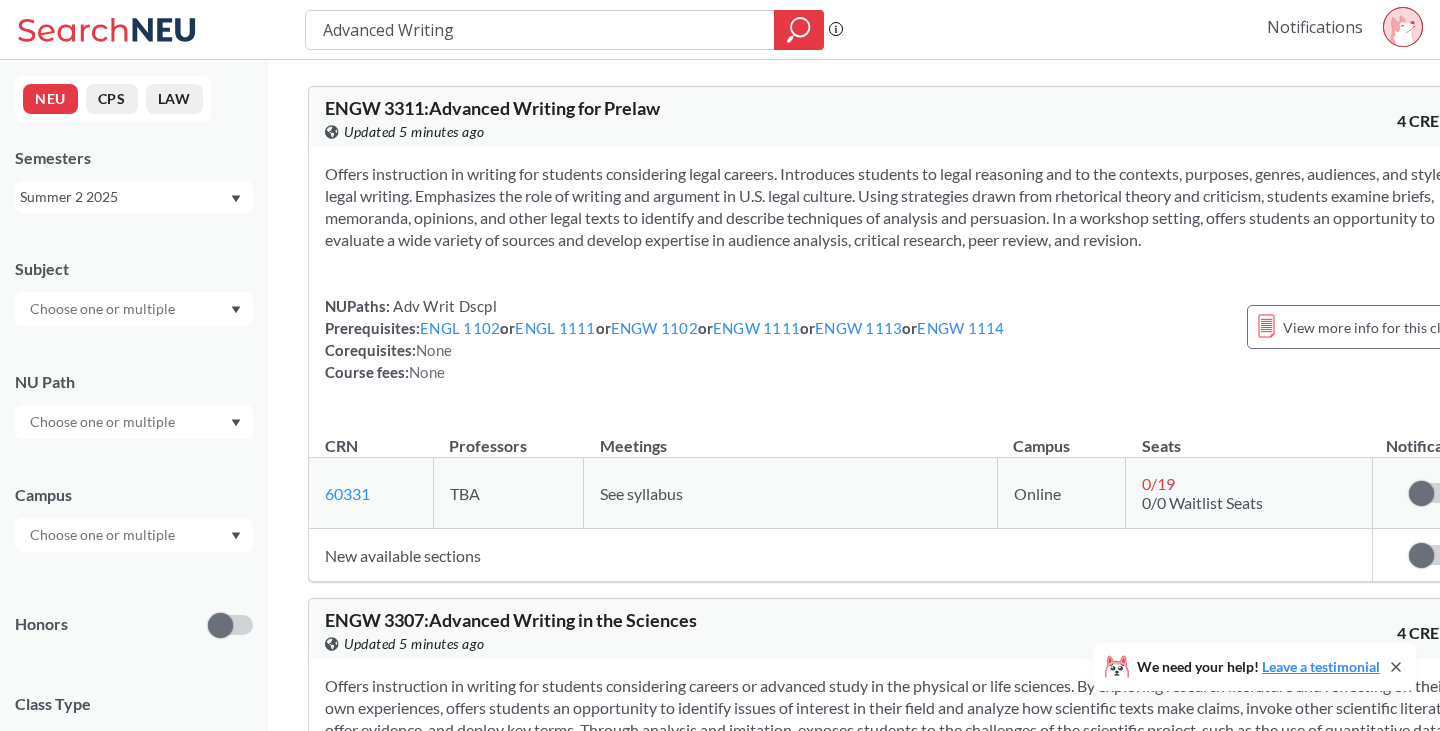 click on "Notifications" at bounding box center (1315, 27) 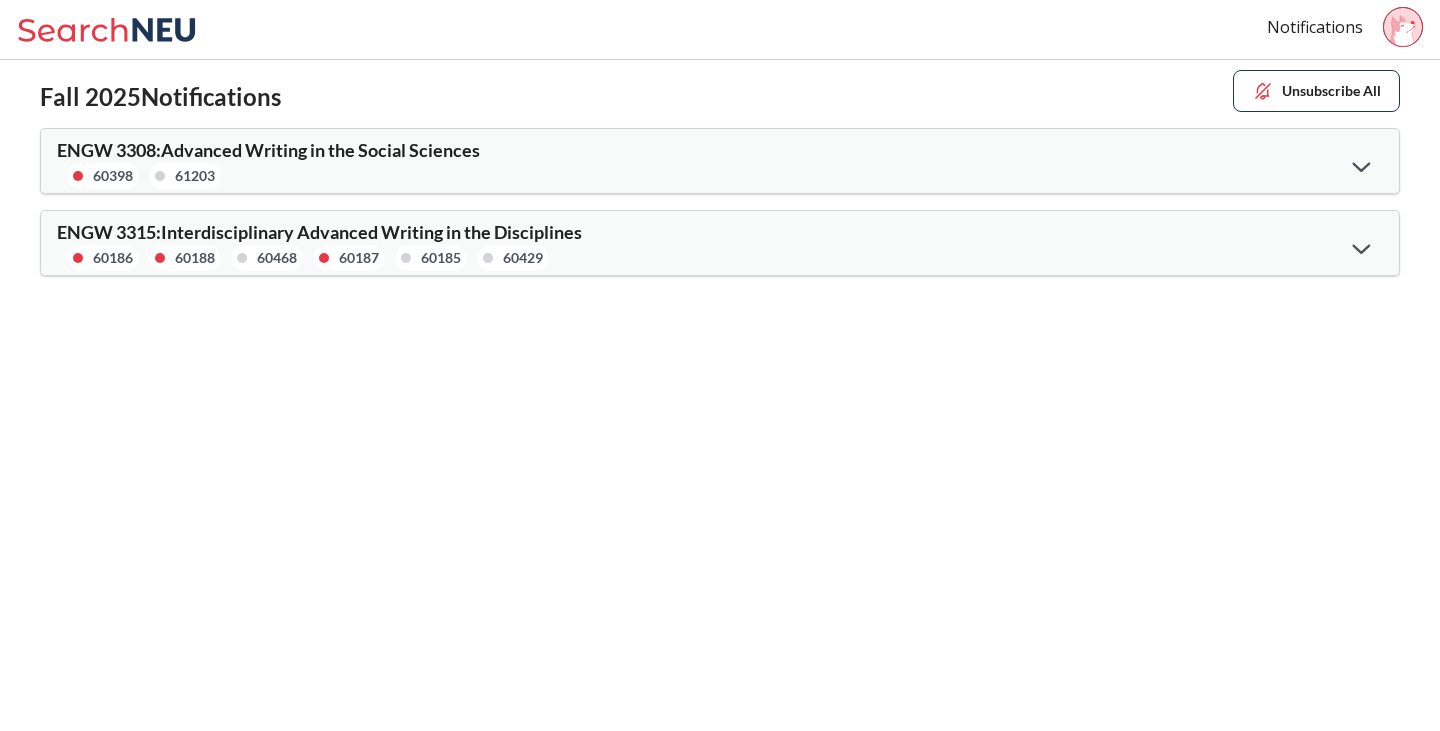 click 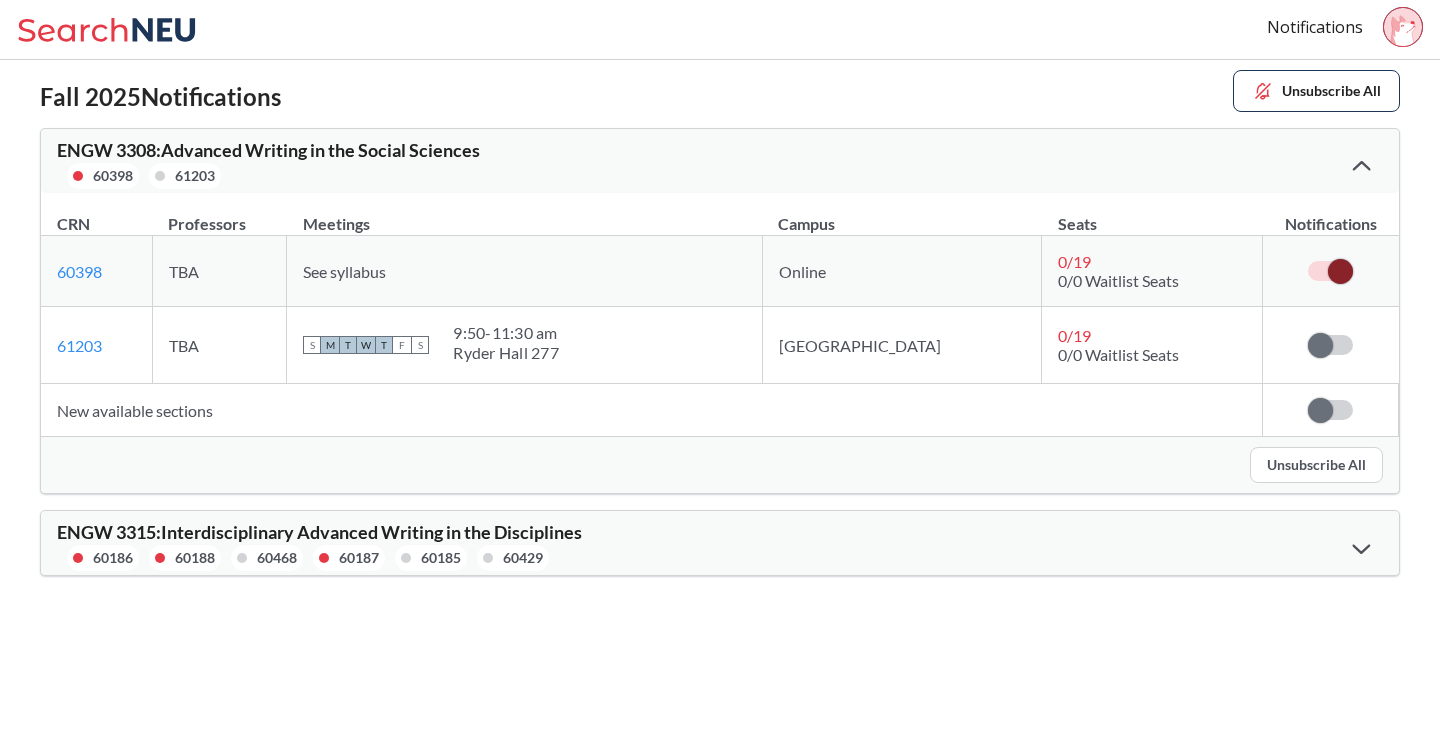 click 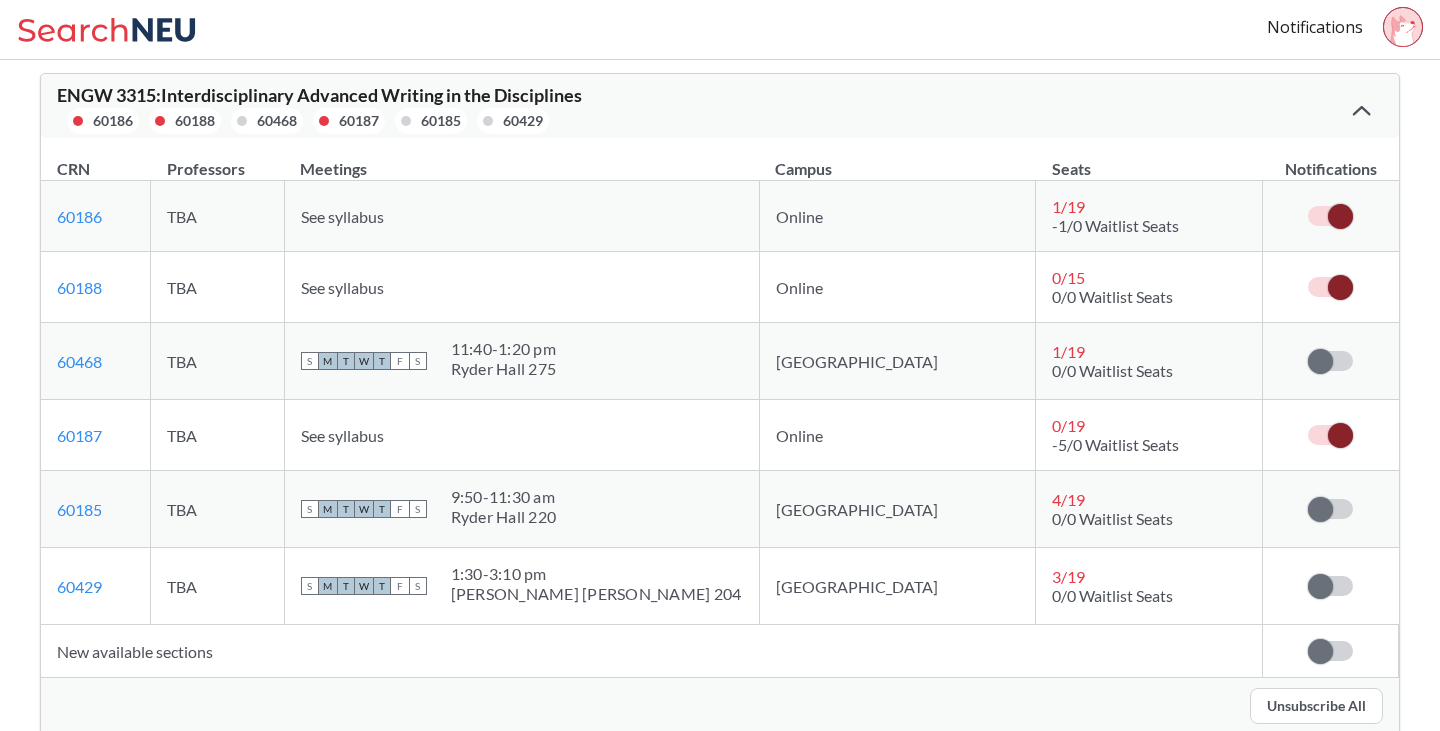 scroll, scrollTop: 0, scrollLeft: 0, axis: both 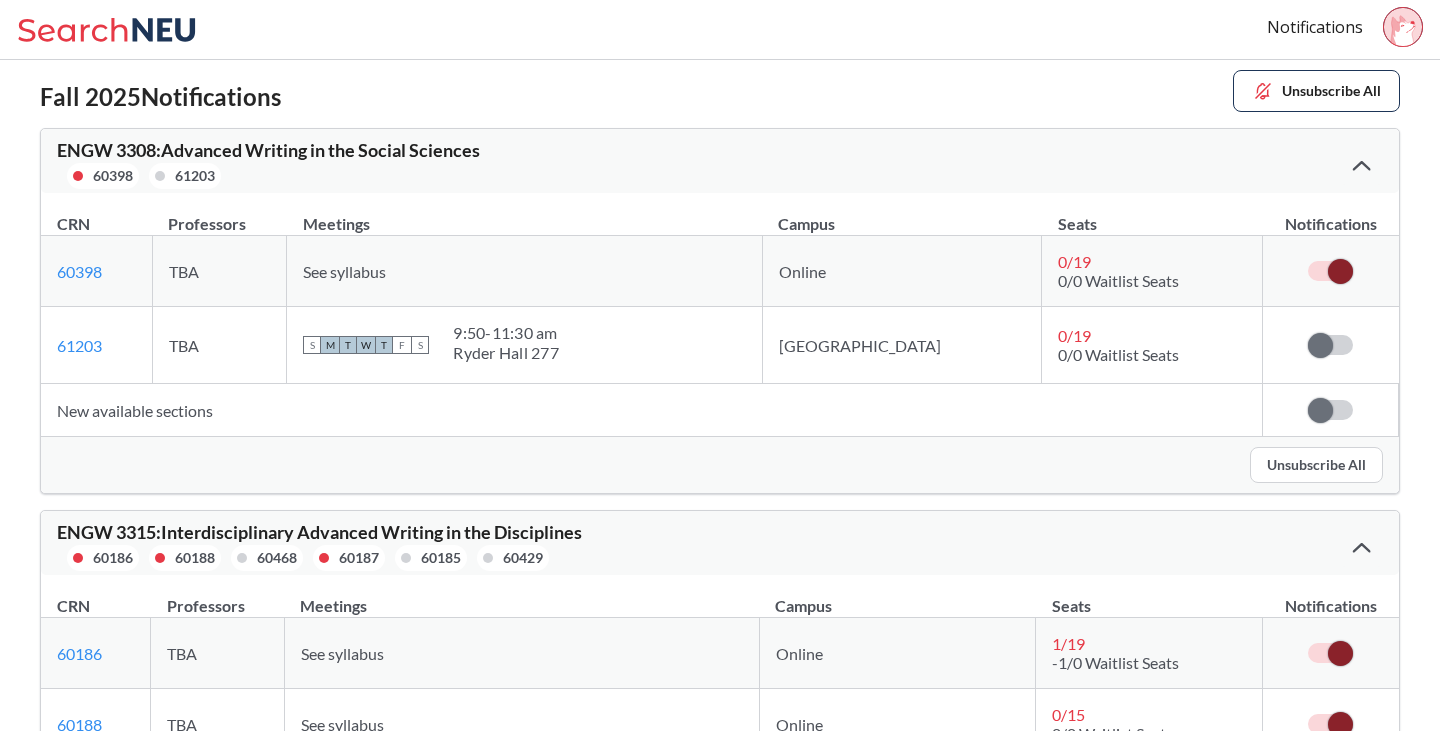 click 